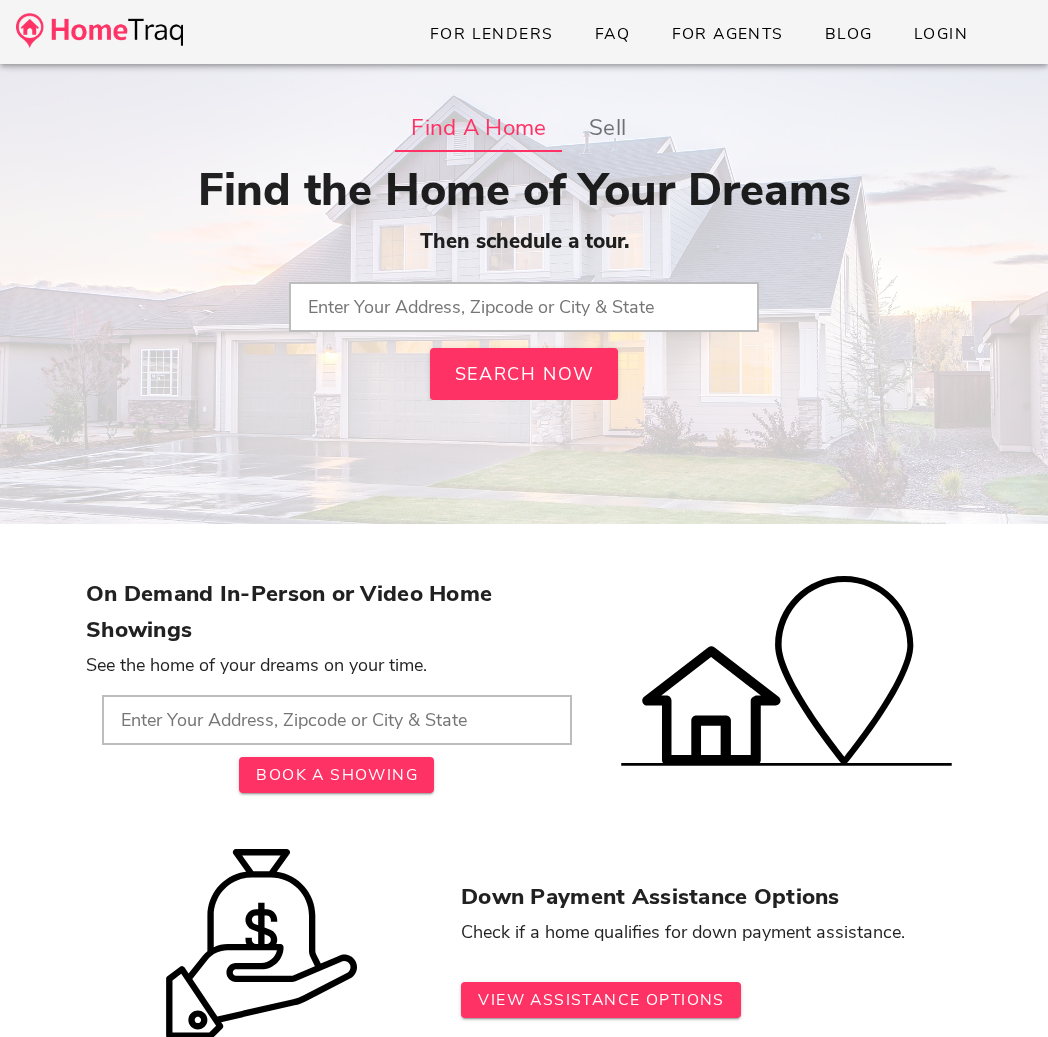 scroll, scrollTop: 0, scrollLeft: 0, axis: both 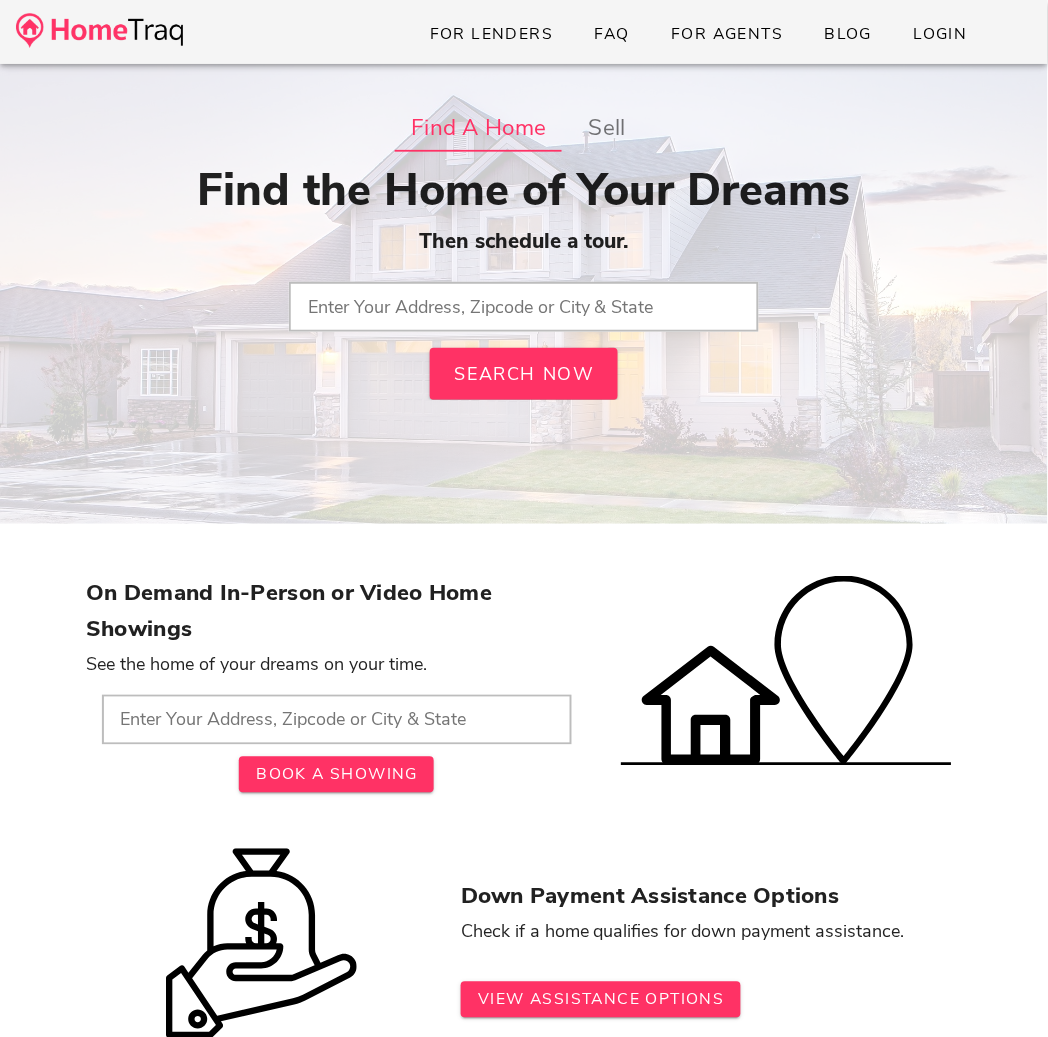 click at bounding box center [524, 307] 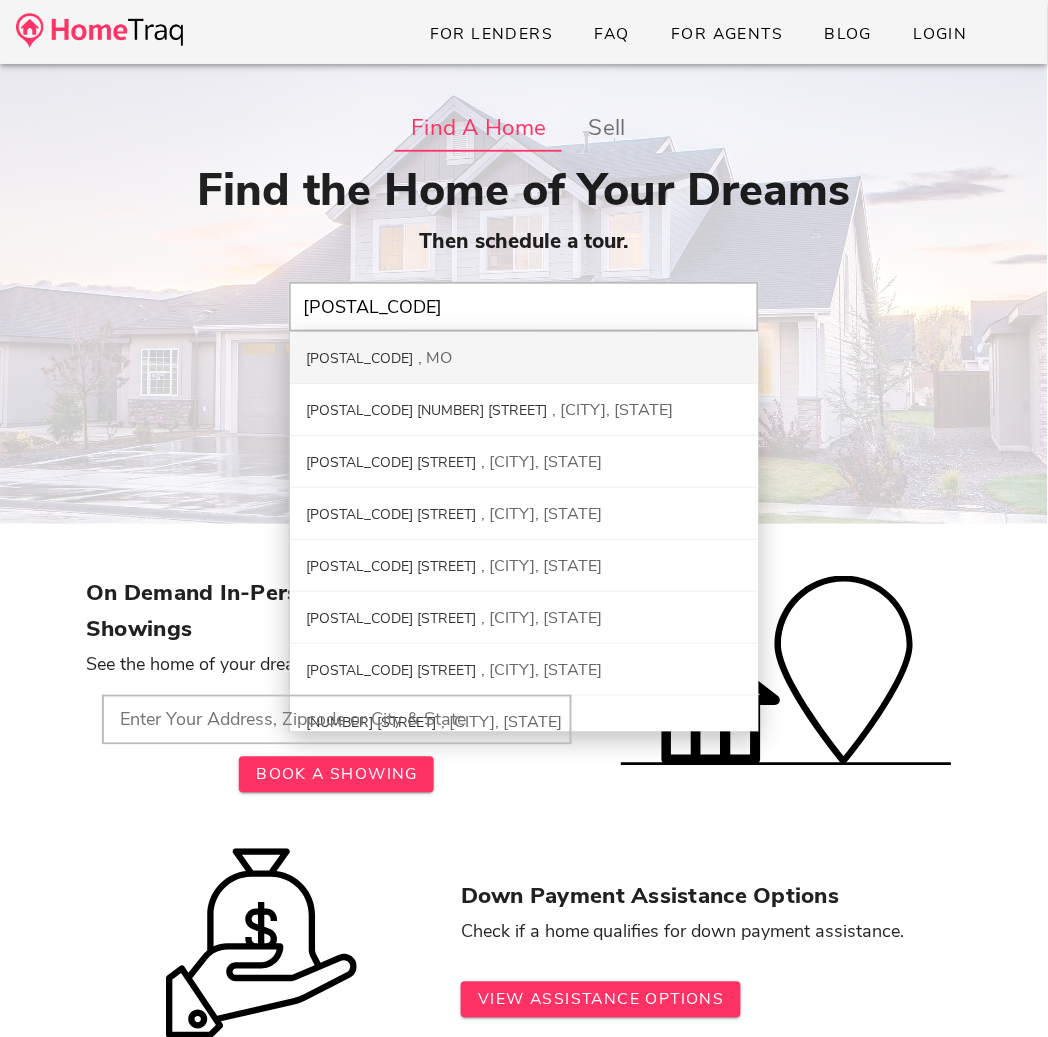type on "[POSTAL_CODE]" 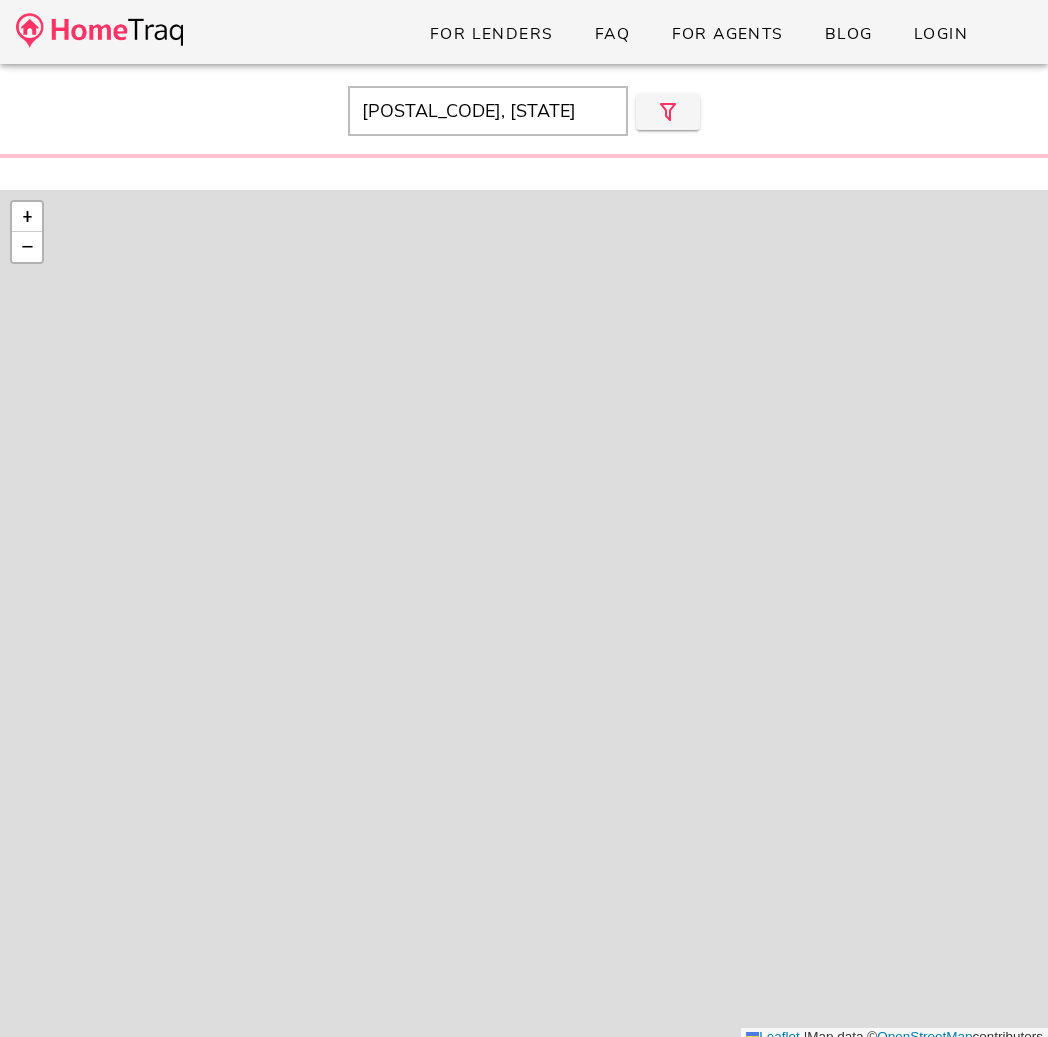 scroll, scrollTop: 0, scrollLeft: 0, axis: both 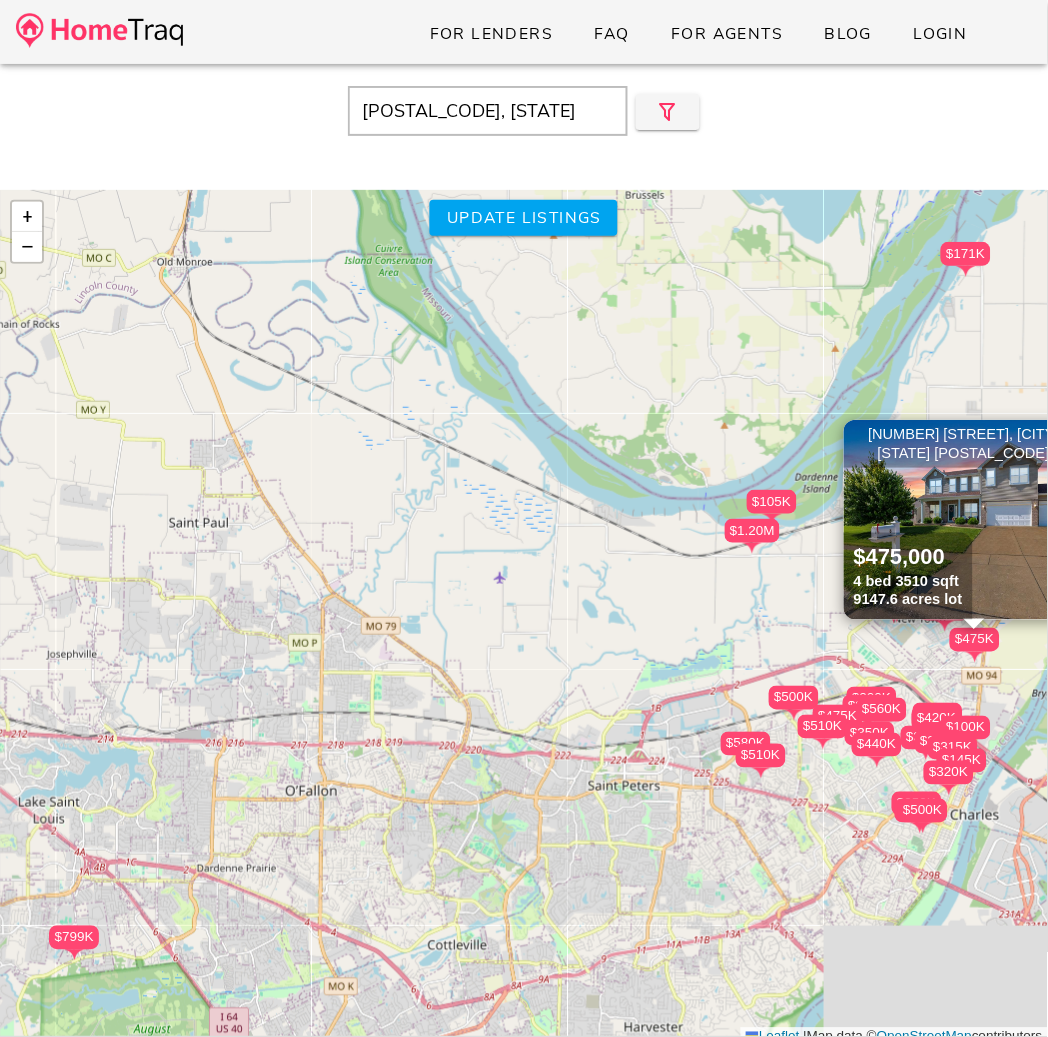 drag, startPoint x: 738, startPoint y: 686, endPoint x: 640, endPoint y: 660, distance: 101.390335 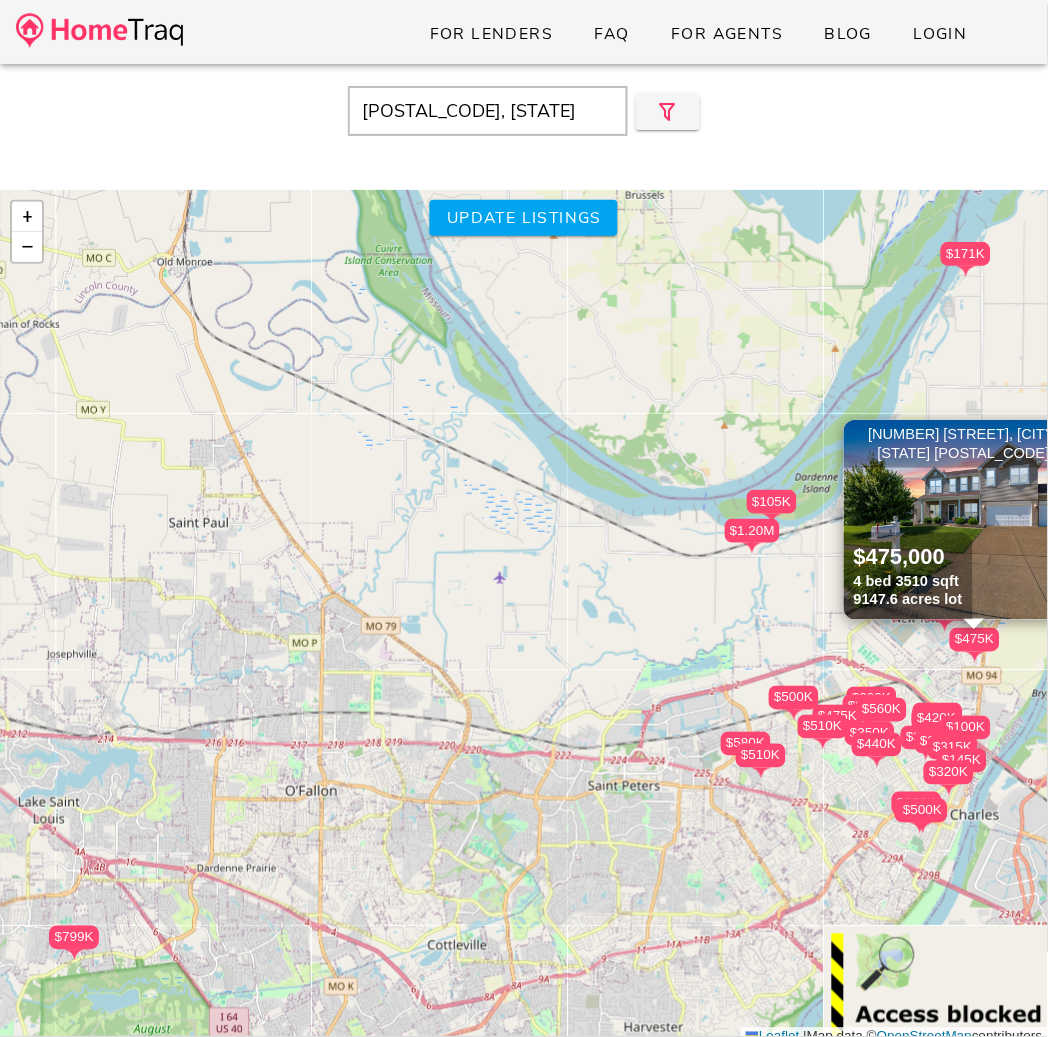 click on "$320K
$279K
$475K
$799K
$500K
$420K
$580K
$171K
$315K
$355K
$560K
$440K $510K $1.20M $350K $400K $510K" at bounding box center [524, 618] 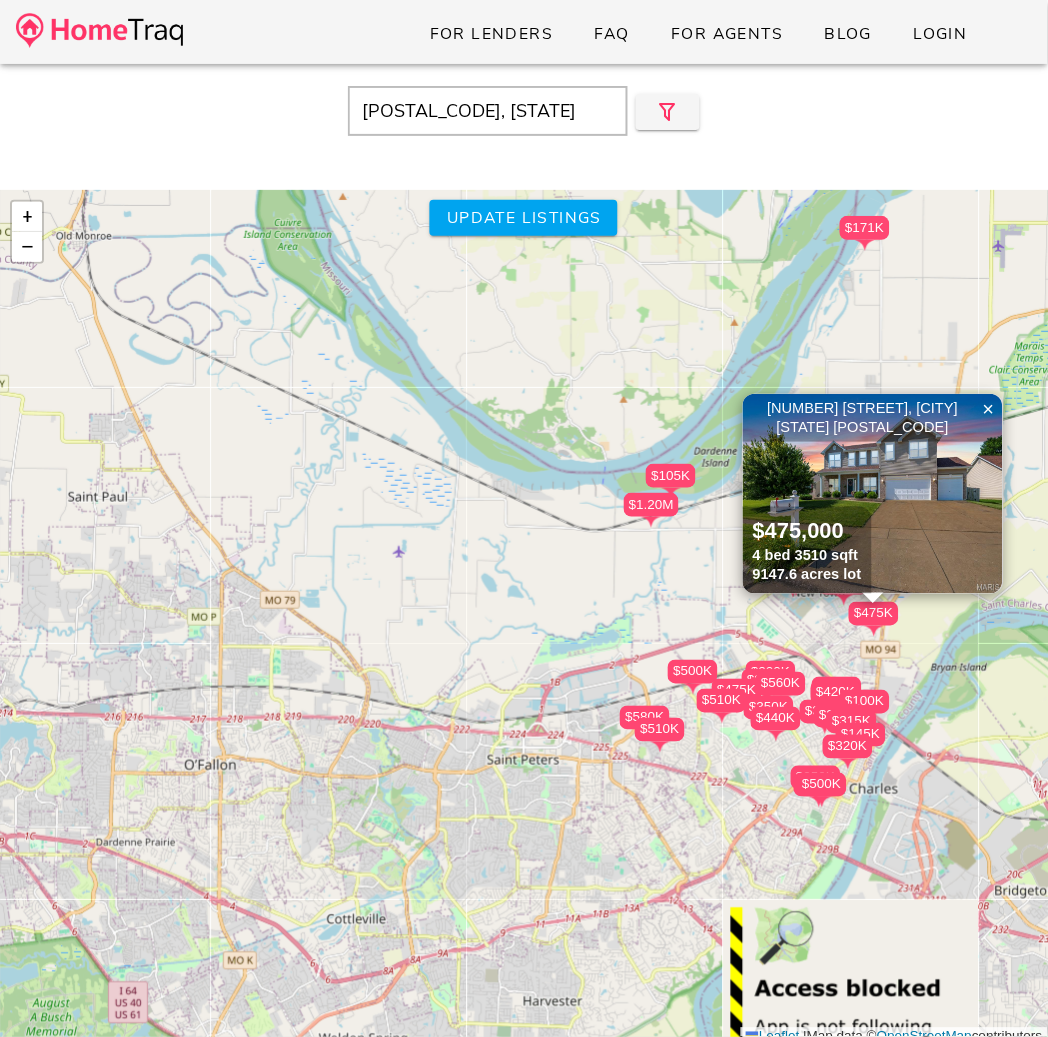 click on "[POSTAL_CODE], [STATE]" at bounding box center [488, 111] 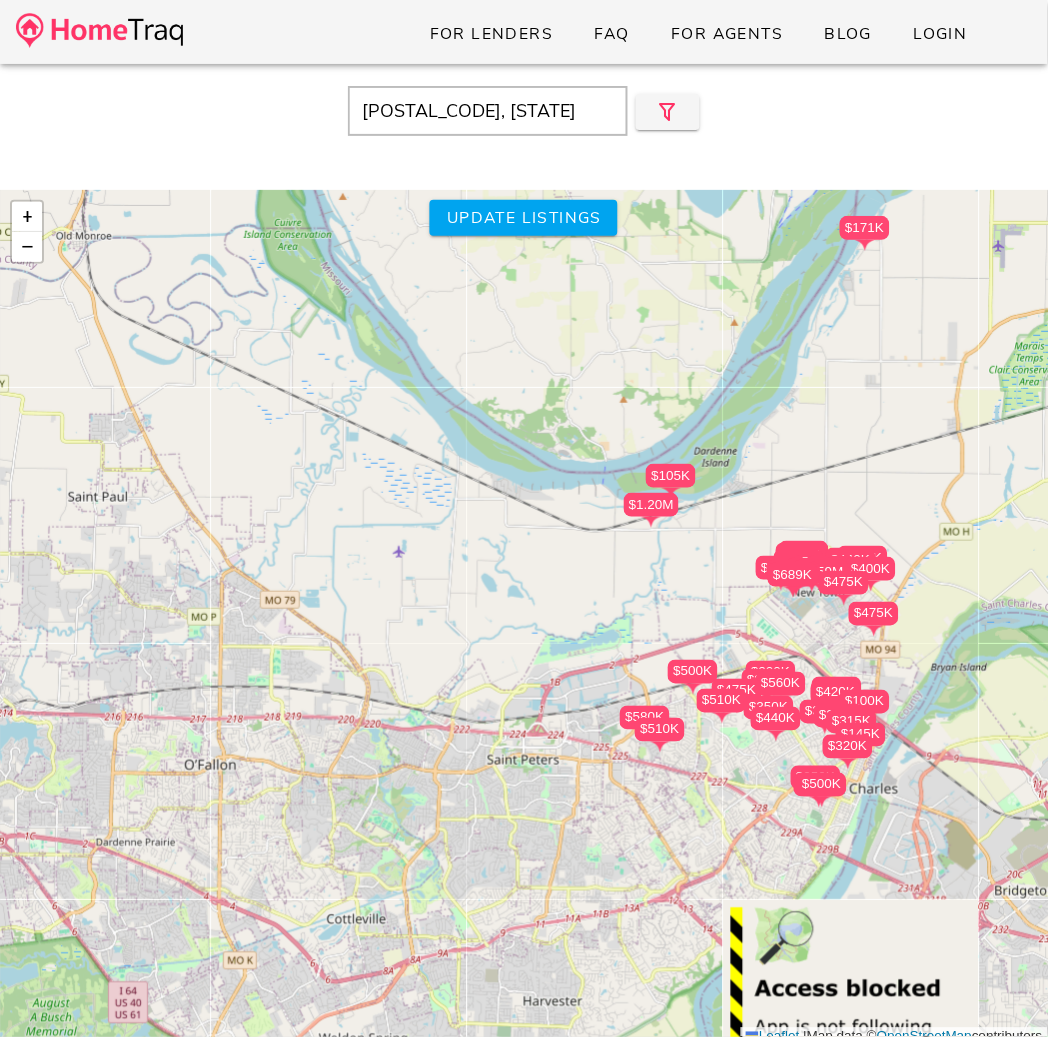 click on "$320K
$279K
$475K
$799K
$500K
$420K
$580K
$171K
$315K
$355K
$560K
$440K $510K $1.20M $350K $400K $510K" at bounding box center (524, 618) 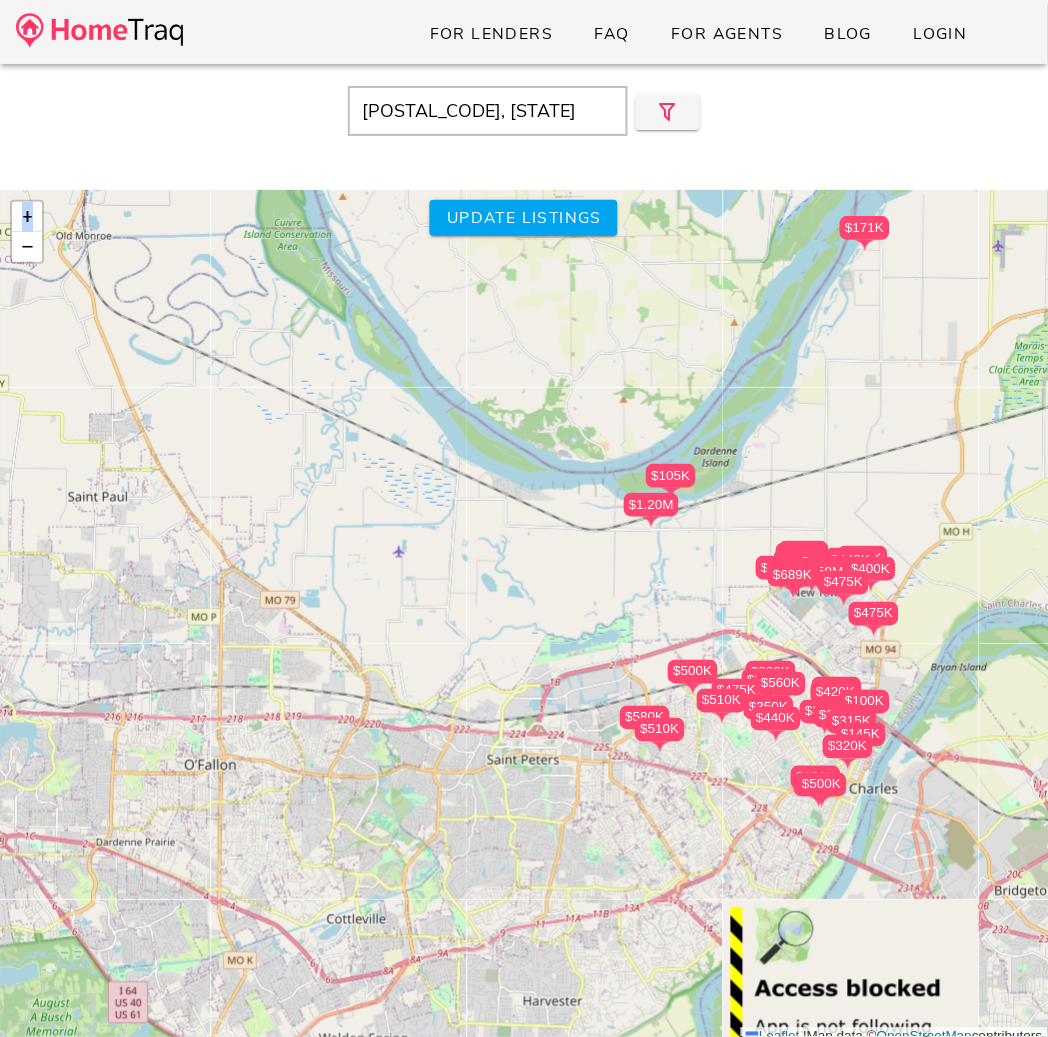 click on "$320K
$279K
$475K
$799K
$500K
$420K
$580K
$171K
$315K
$355K
$560K
$440K $510K $1.20M $350K $400K $510K" at bounding box center [524, 618] 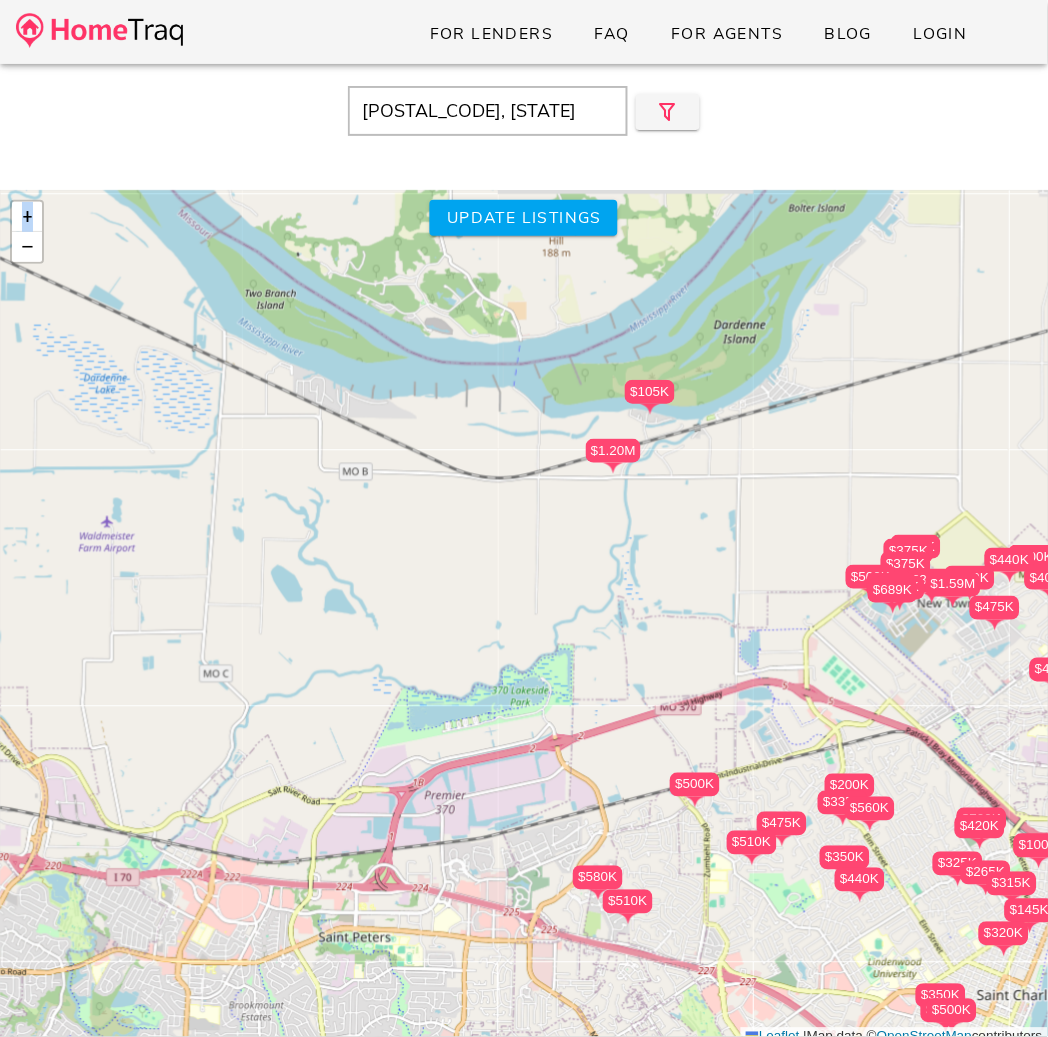 drag, startPoint x: 757, startPoint y: 649, endPoint x: 594, endPoint y: 577, distance: 178.19371 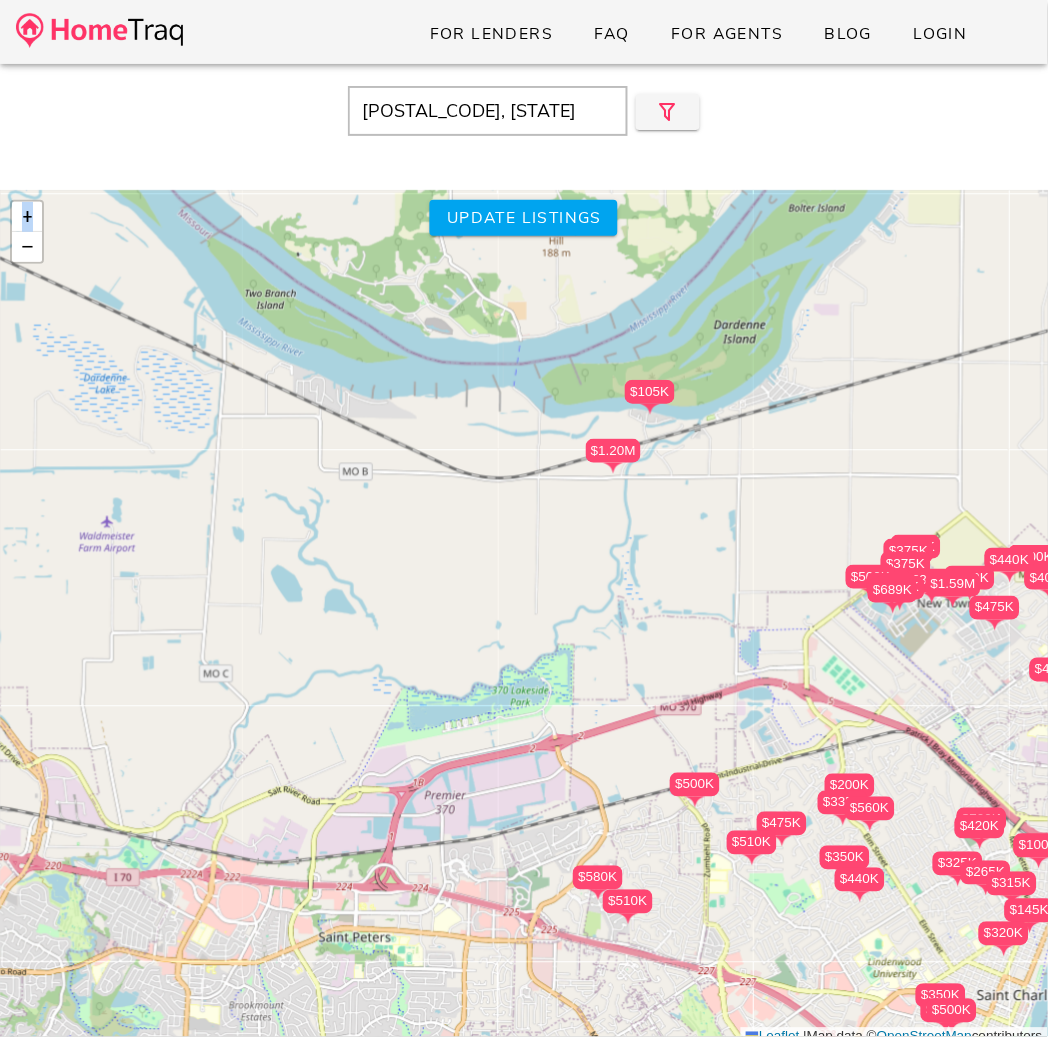 click on "$320K
$279K
$475K
$799K
$500K
$420K
$580K
$171K
$315K
$355K
$560K
$440K $510K $1.20M $350K $400K $510K" at bounding box center [524, 618] 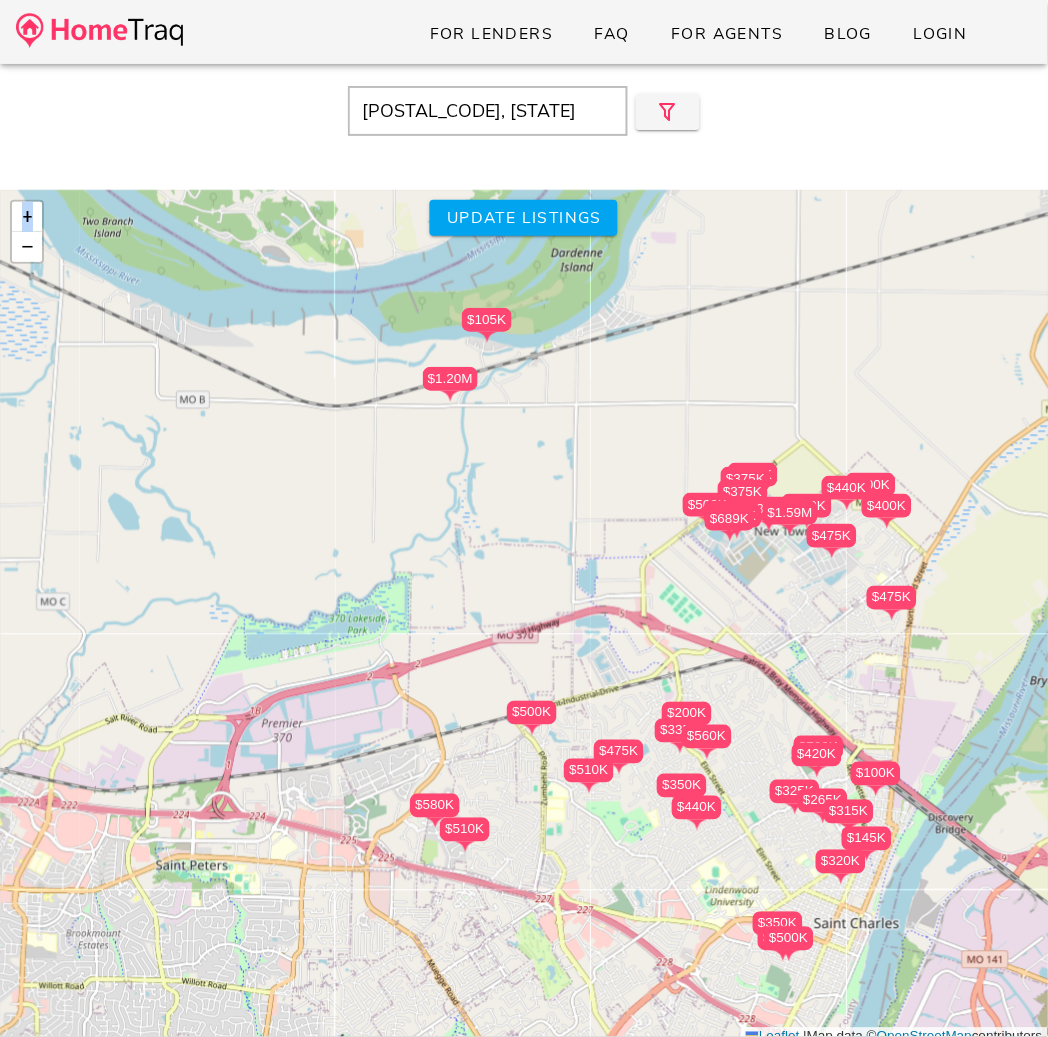 click on "$320K
$279K
$475K
$799K
$500K
$420K
$580K
$171K
$315K
$355K
$560K
$440K $510K $1.20M $350K $400K $510K" at bounding box center [524, 618] 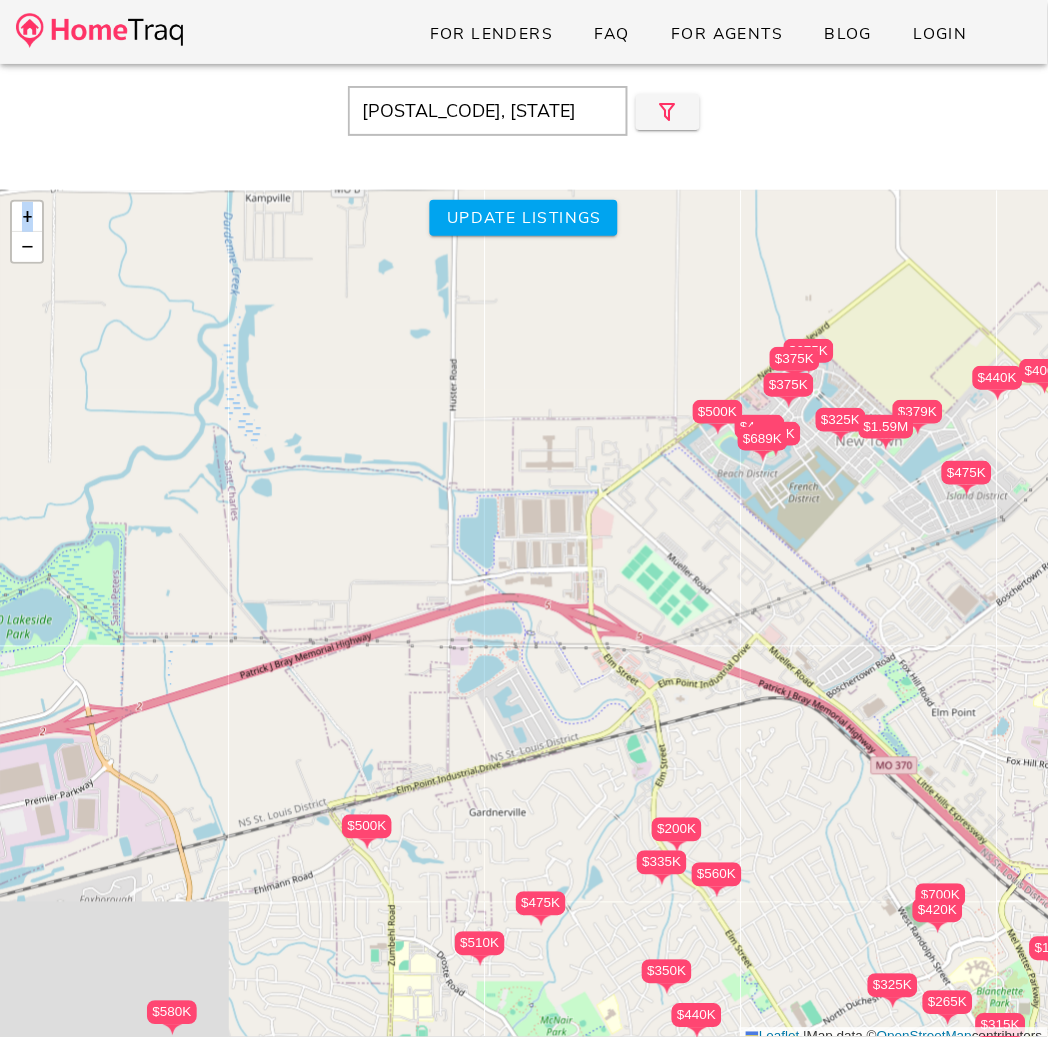 click on "$320K
$279K
$475K
$799K
$500K
$420K
$580K
$171K
$315K
$355K
$560K
$440K $510K $1.20M $350K $400K $510K" at bounding box center [524, 618] 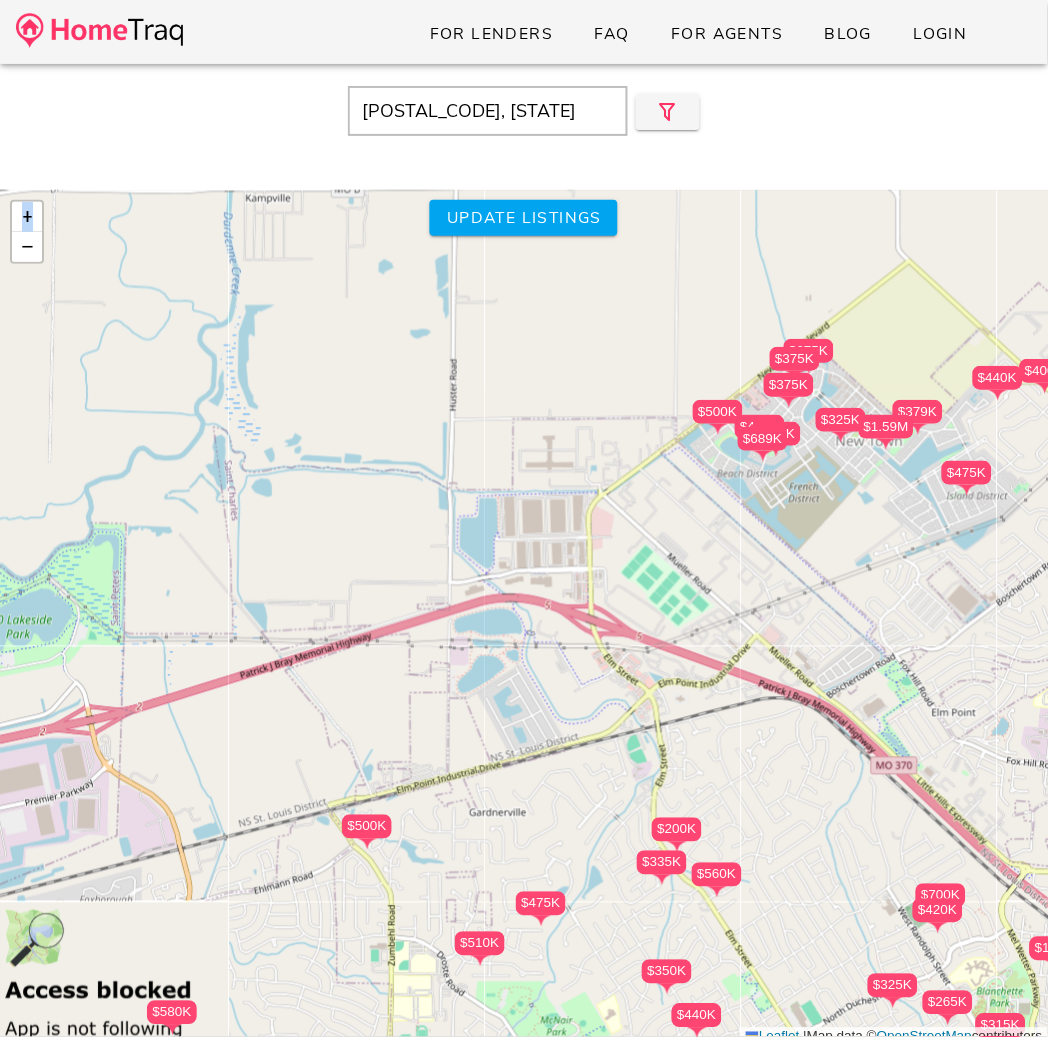 click on "$320K
$279K
$475K
$799K
$500K
$420K
$580K
$171K
$315K
$355K
$560K
$440K $510K $1.20M $350K $400K $510K" at bounding box center (524, 618) 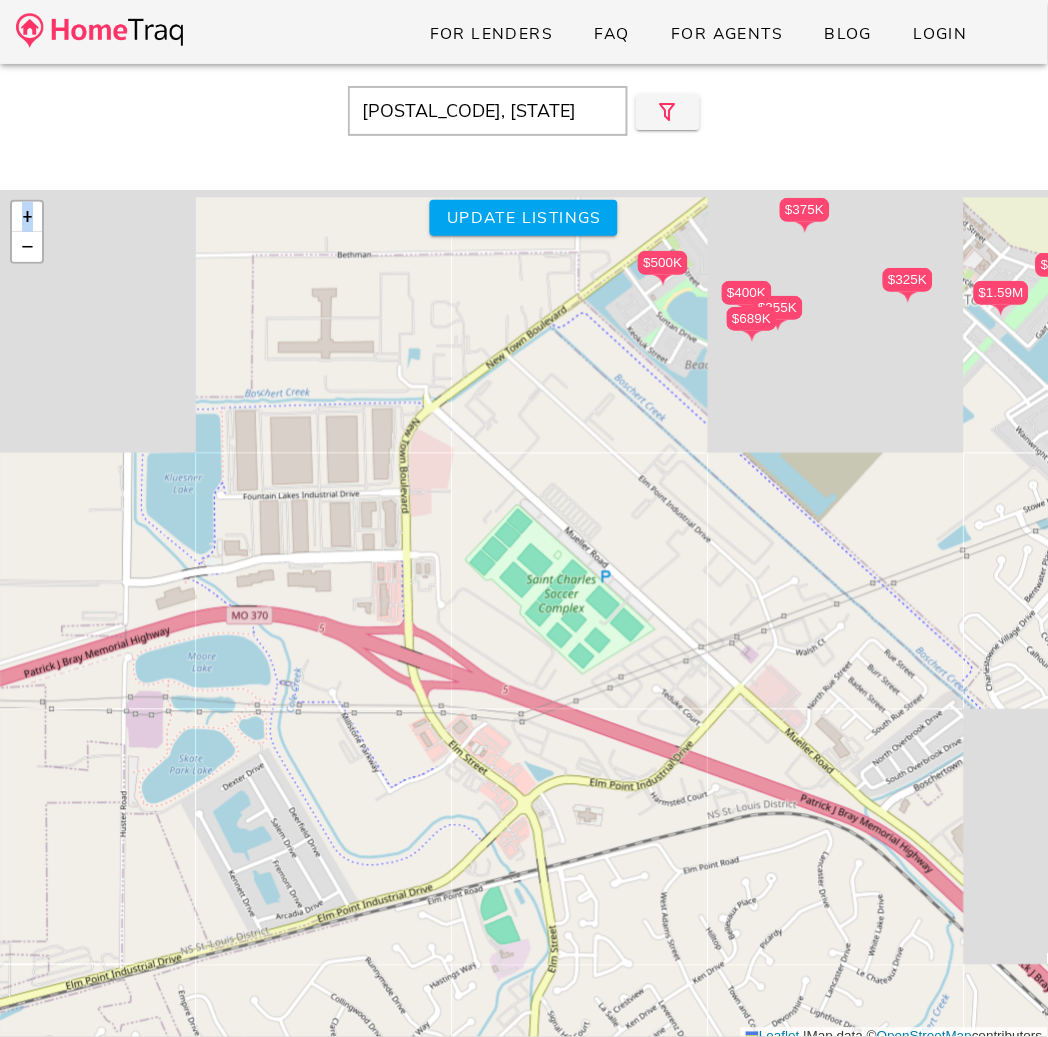 drag, startPoint x: 758, startPoint y: 598, endPoint x: 644, endPoint y: 666, distance: 132.74034 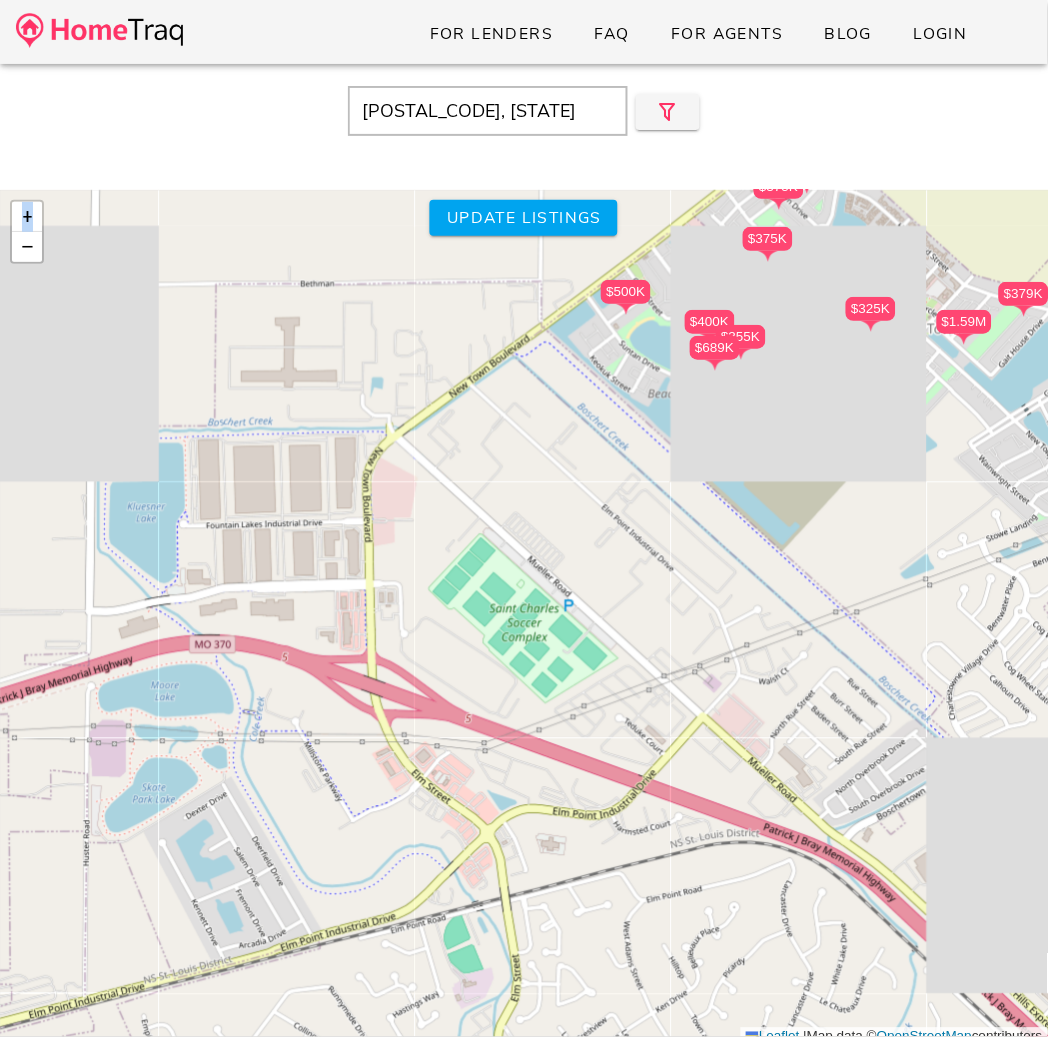 drag, startPoint x: 711, startPoint y: 600, endPoint x: 597, endPoint y: 638, distance: 120.16655 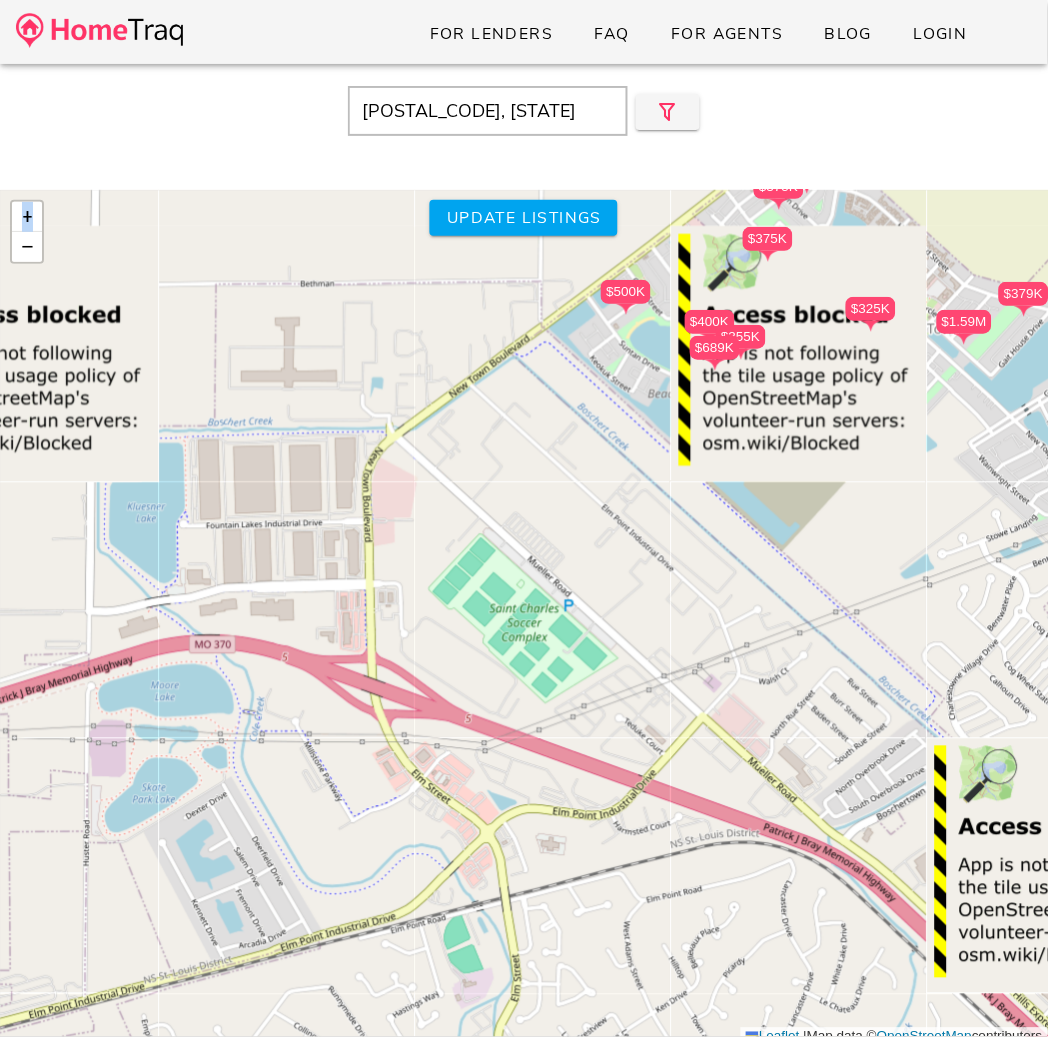 click on "$320K
$279K
$475K
$799K
$500K
$420K
$580K
$171K
$315K
$355K
$560K
$440K $510K $1.20M $350K $400K $510K" at bounding box center (524, 618) 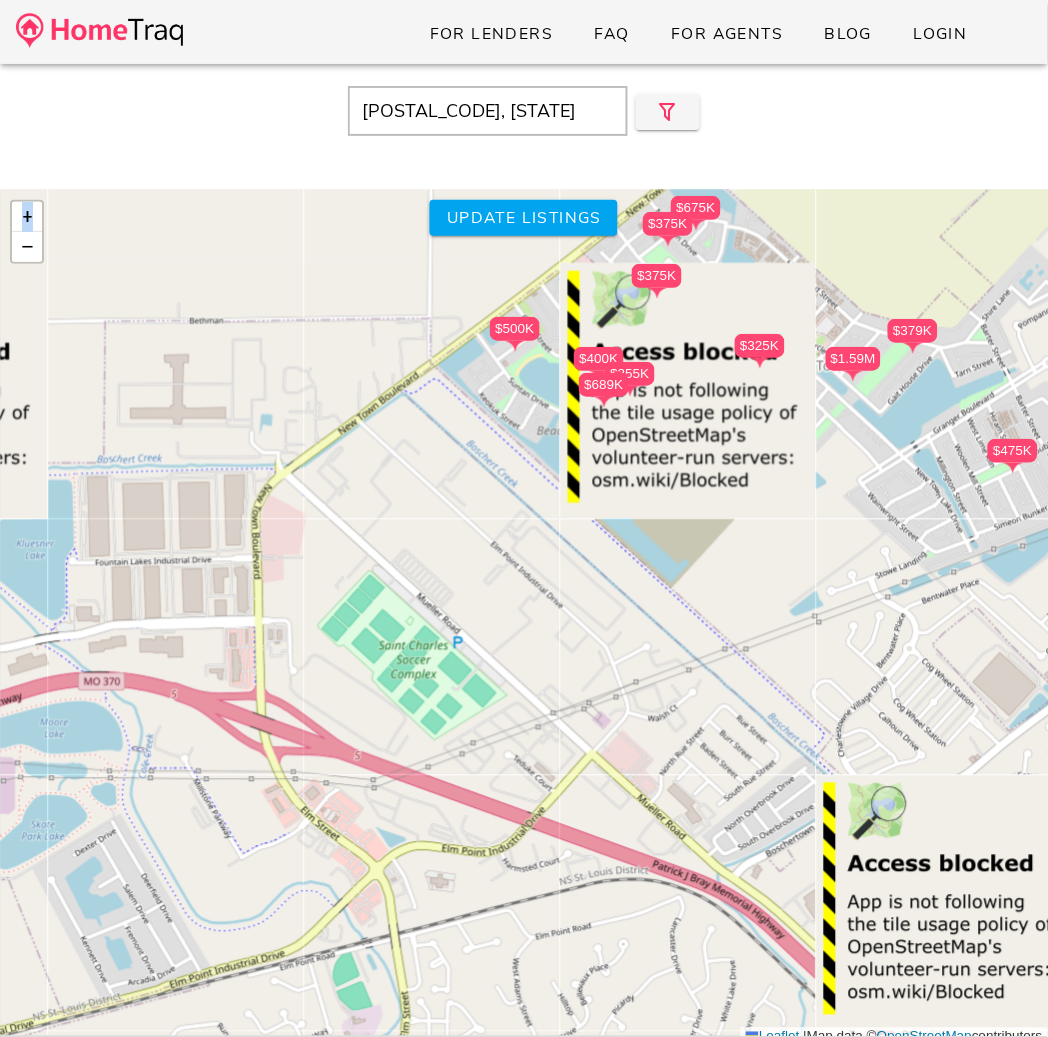 click on "$320K
$279K
$475K
$799K
$500K
$420K
$580K
$171K
$315K
$355K
$560K
$440K $510K $1.20M $350K $400K $510K" at bounding box center [524, 618] 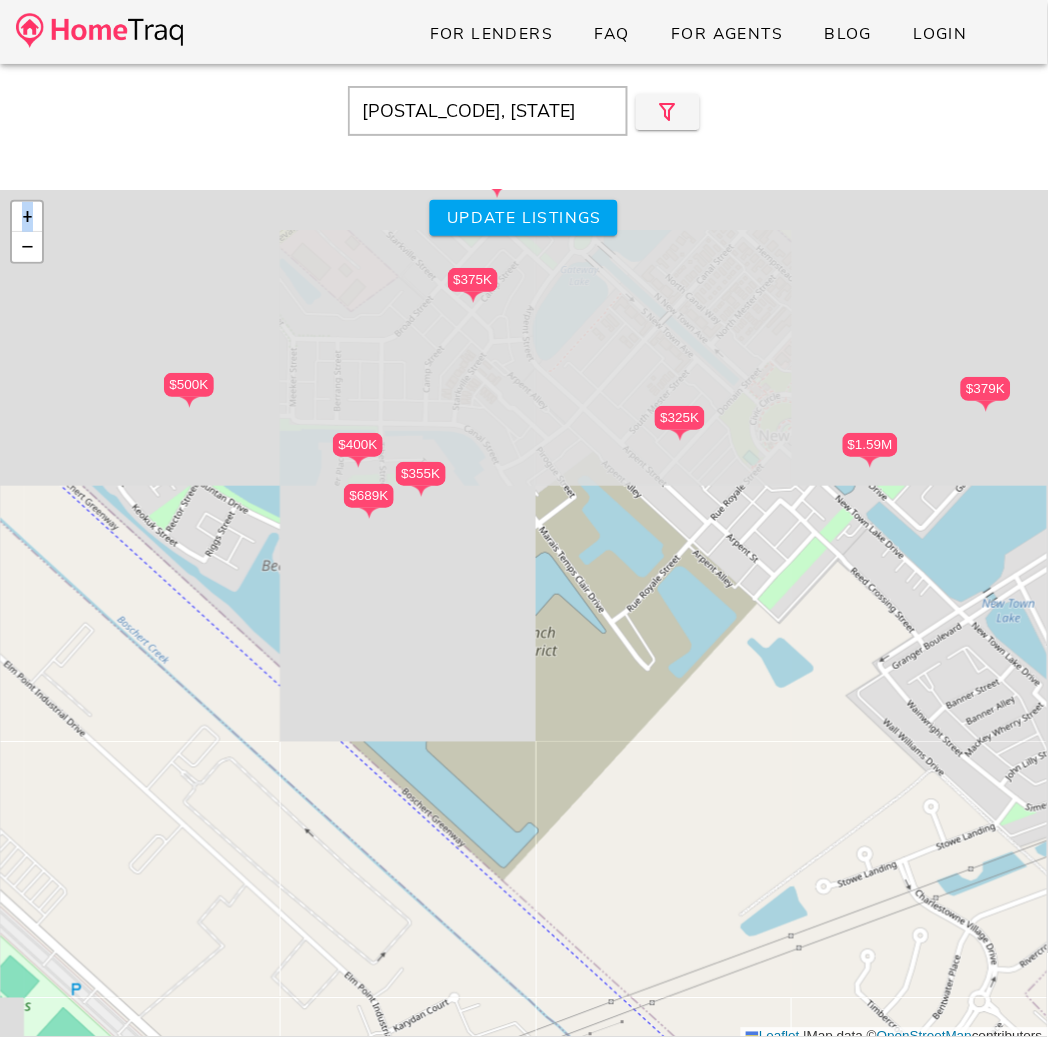 drag, startPoint x: 662, startPoint y: 496, endPoint x: 403, endPoint y: 950, distance: 522.6825 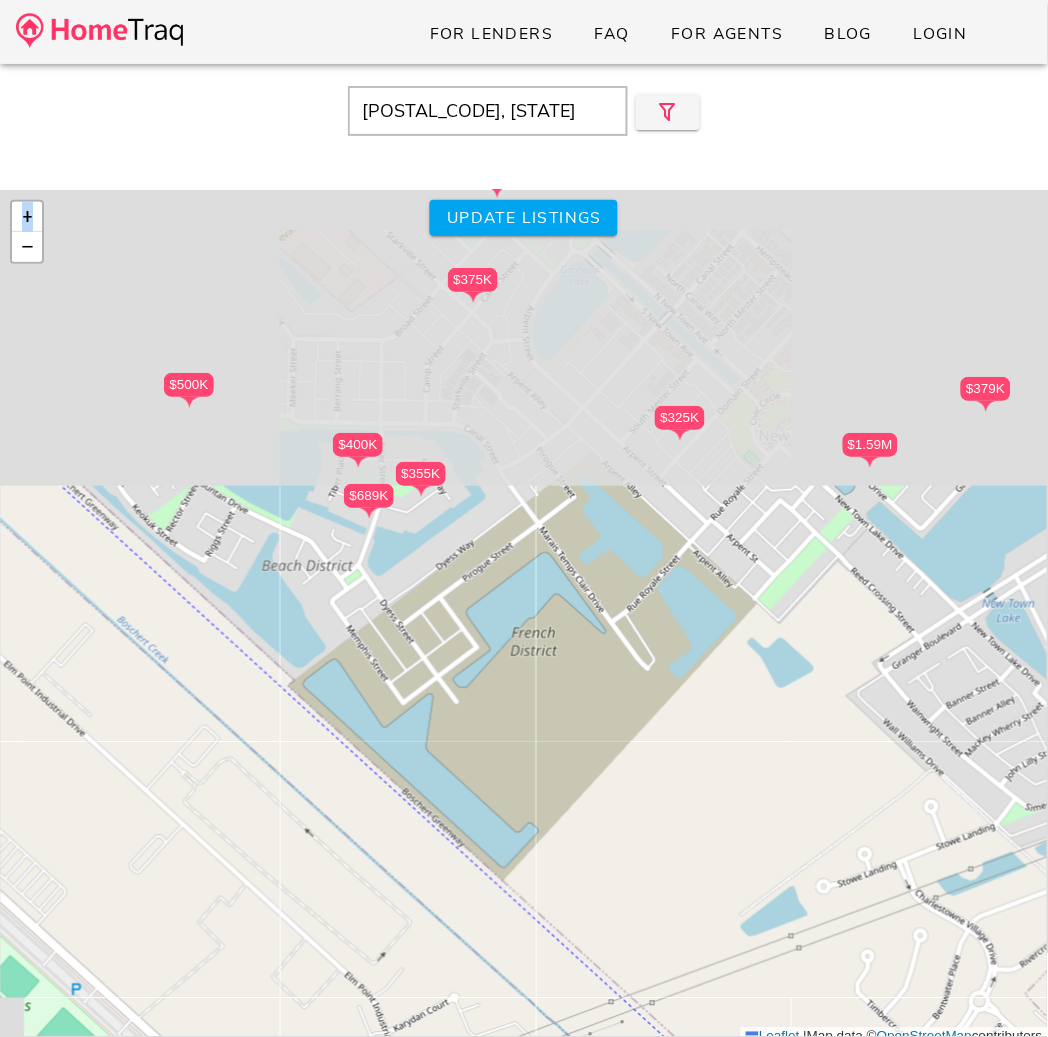 click on "$320K
$279K
$475K
$799K
$500K
$420K
$580K
$171K
$315K
$355K
$560K
$440K $510K $1.20M $350K $400K $510K" at bounding box center [524, 618] 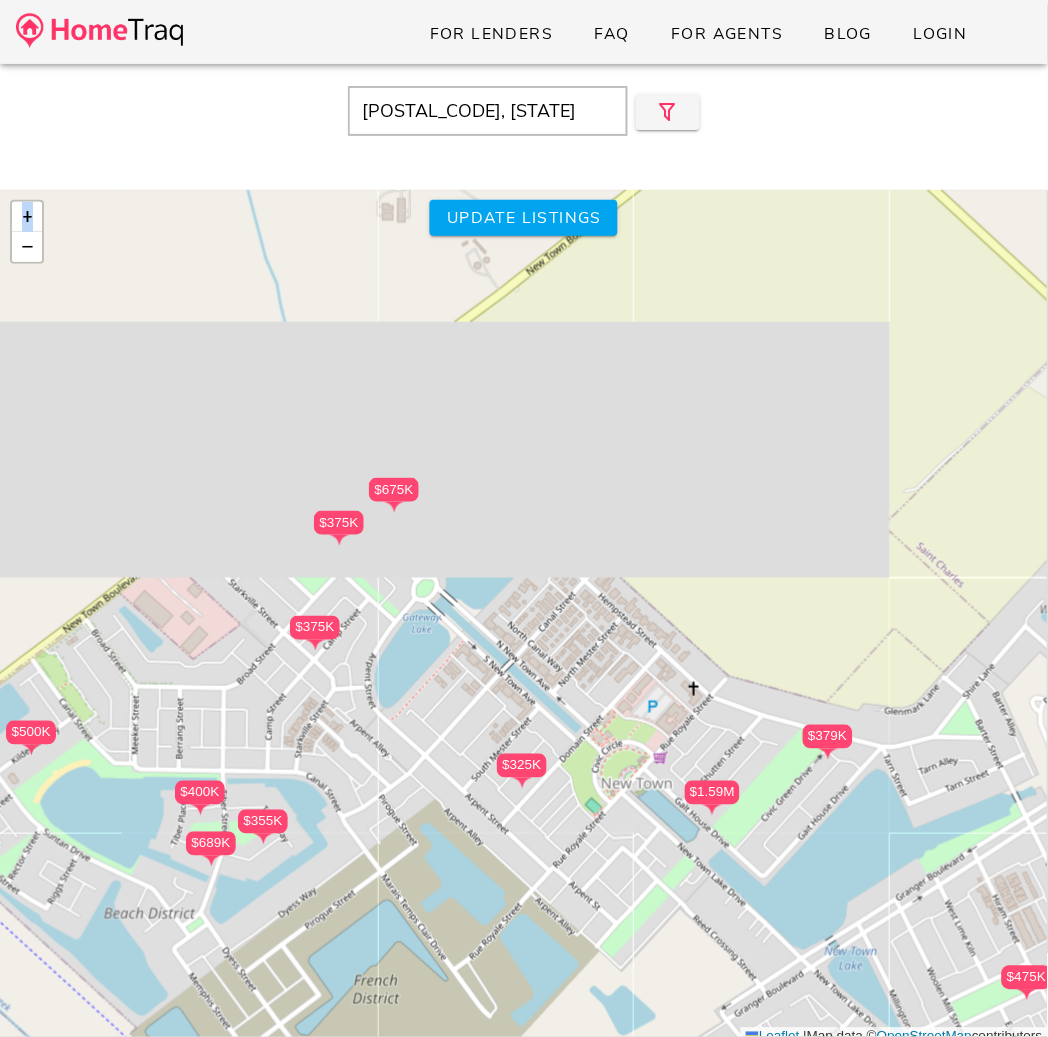 drag, startPoint x: 439, startPoint y: 915, endPoint x: 605, endPoint y: 878, distance: 170.07352 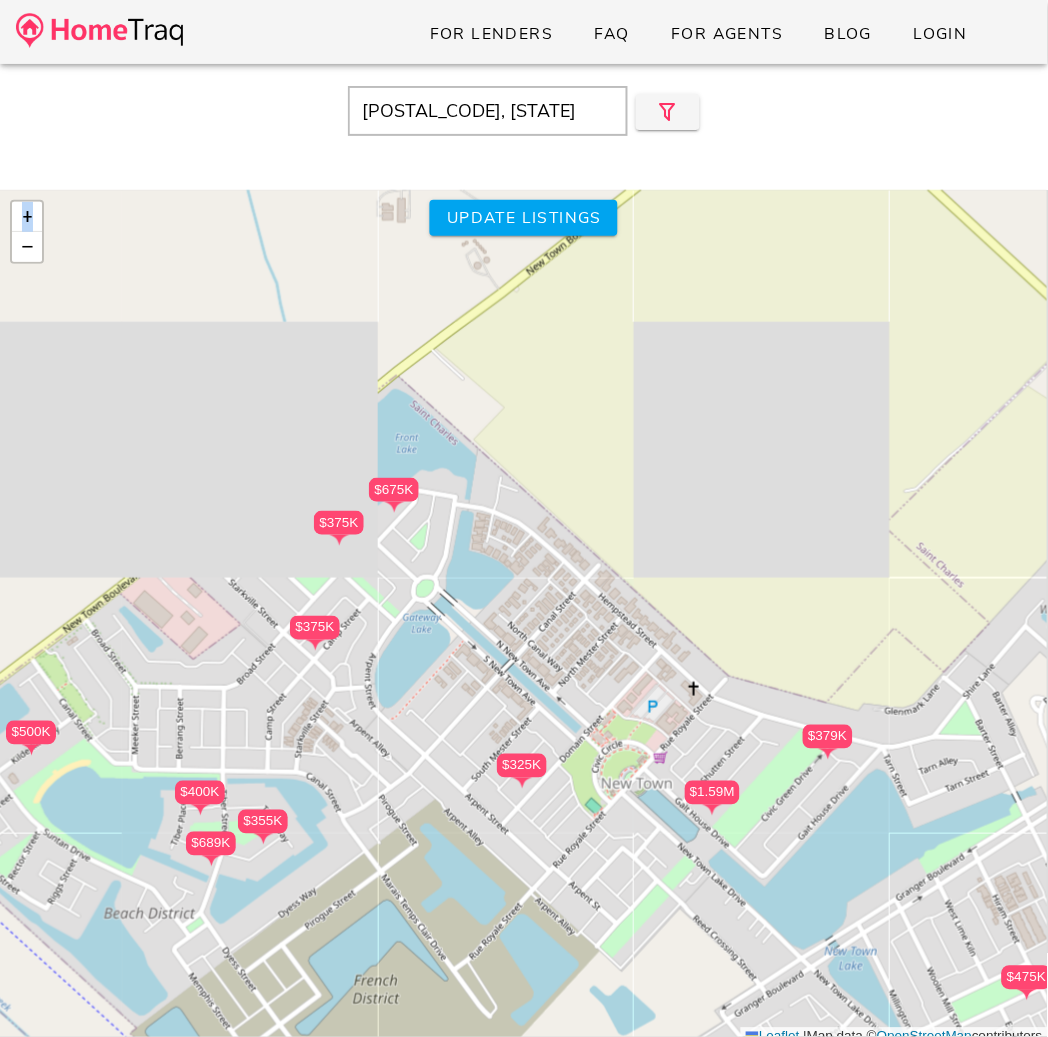 click on "$320K
$279K
$475K
$799K
$500K
$420K
$580K
$171K
$315K
$355K
$560K
$440K $510K $1.20M $350K $400K $510K" at bounding box center (524, 618) 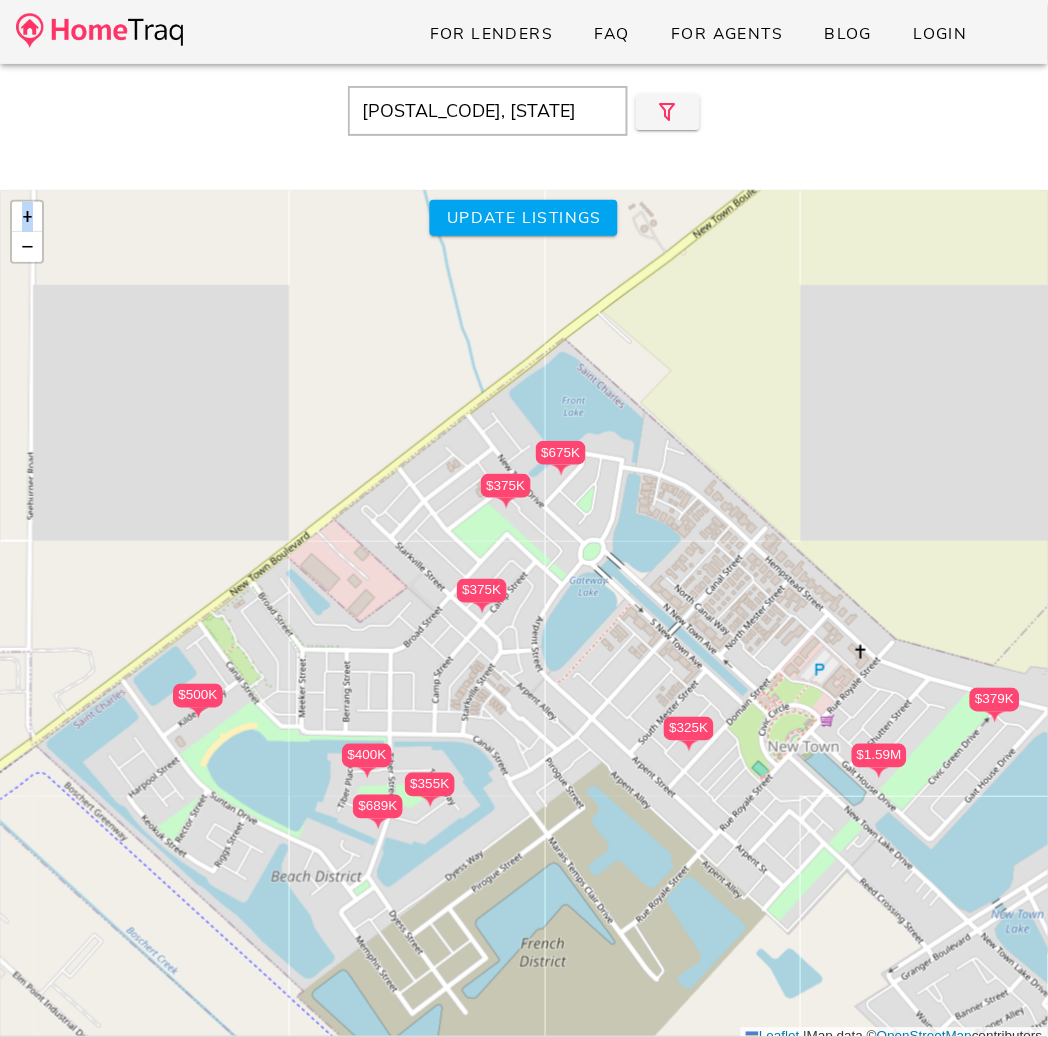 click on "$320K
$279K
$475K
$799K
$500K
$420K
$580K
$171K
$315K
$355K
$560K
$440K $510K $1.20M $350K $400K $510K" at bounding box center [524, 618] 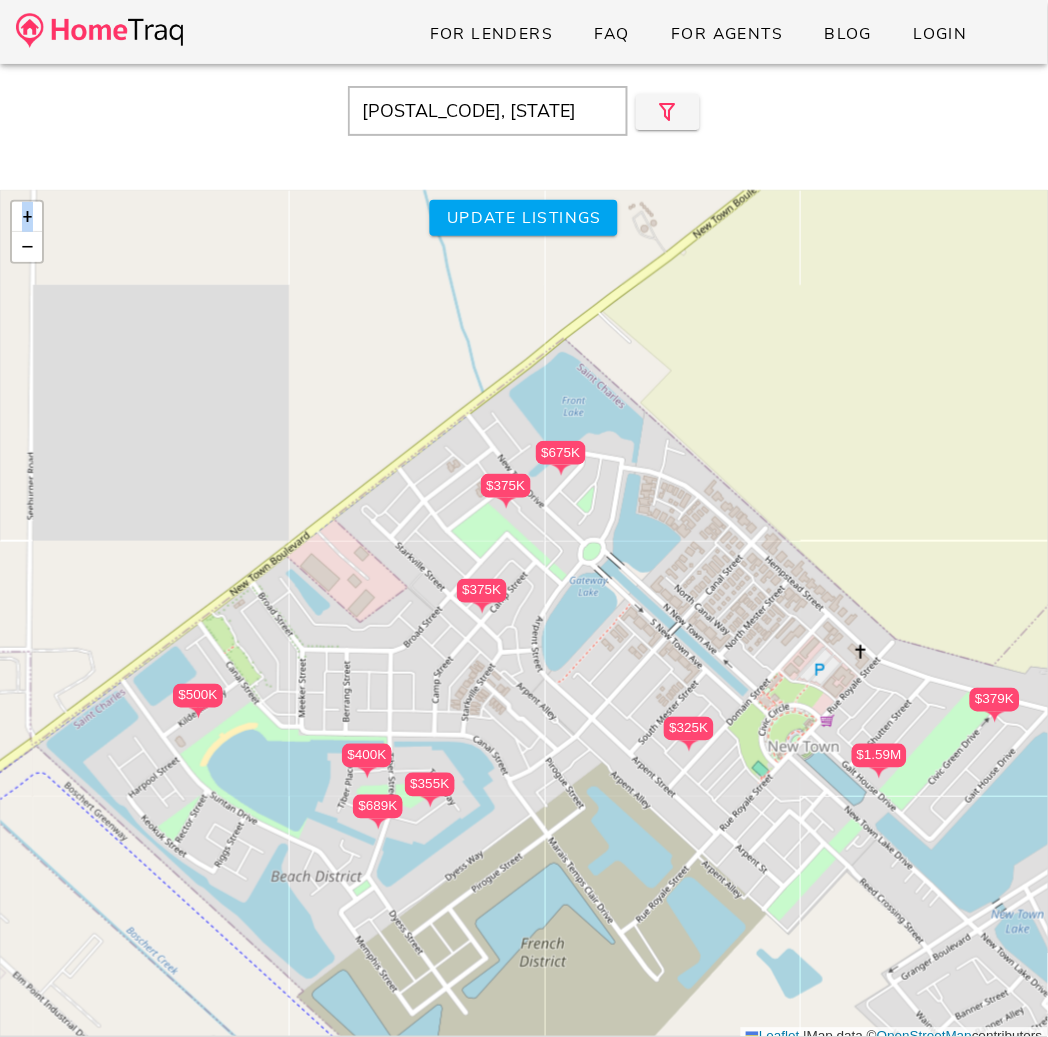click on "$320K
$279K
$475K
$799K
$500K
$420K
$580K
$171K
$315K
$355K
$560K
$440K $510K $1.20M $350K $400K $510K" at bounding box center (524, 618) 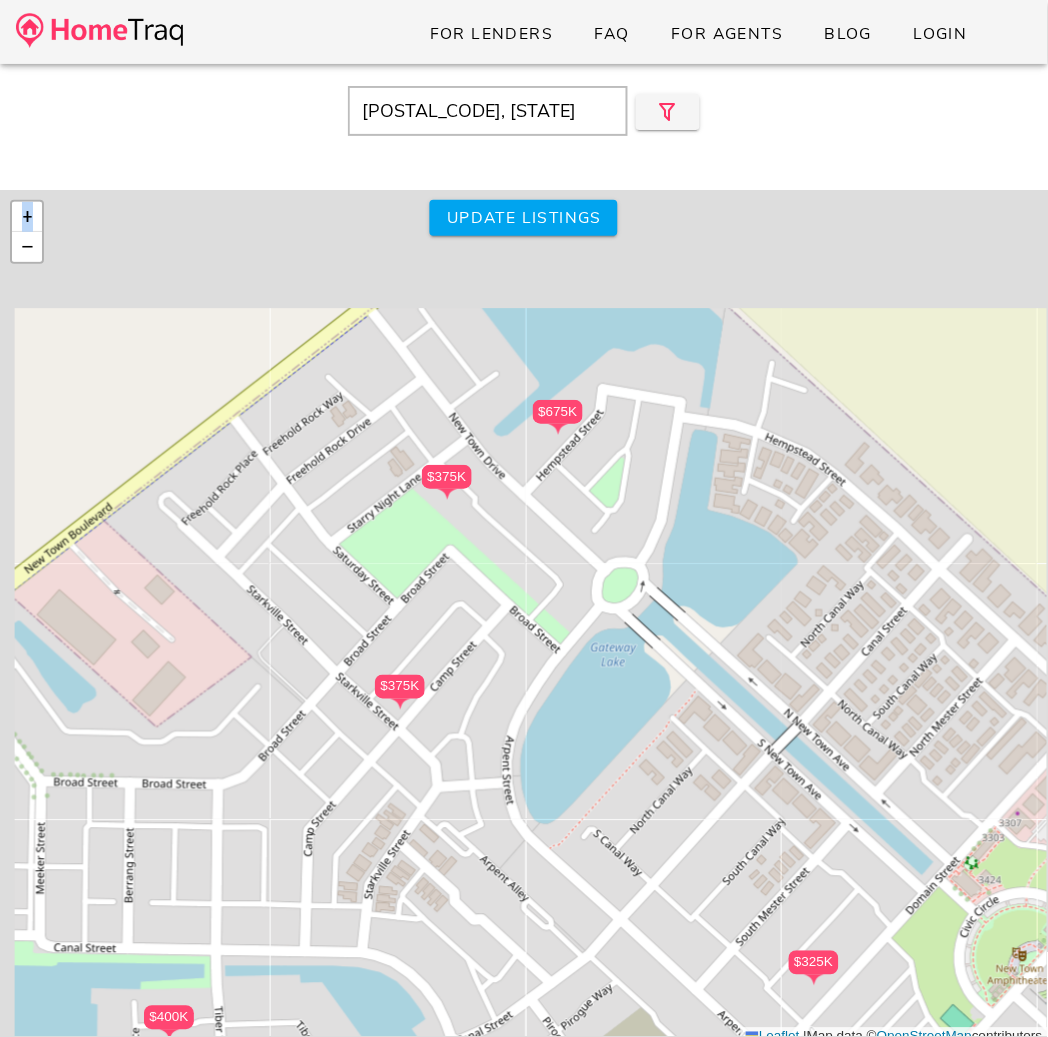 drag, startPoint x: 580, startPoint y: 519, endPoint x: 632, endPoint y: 742, distance: 228.98253 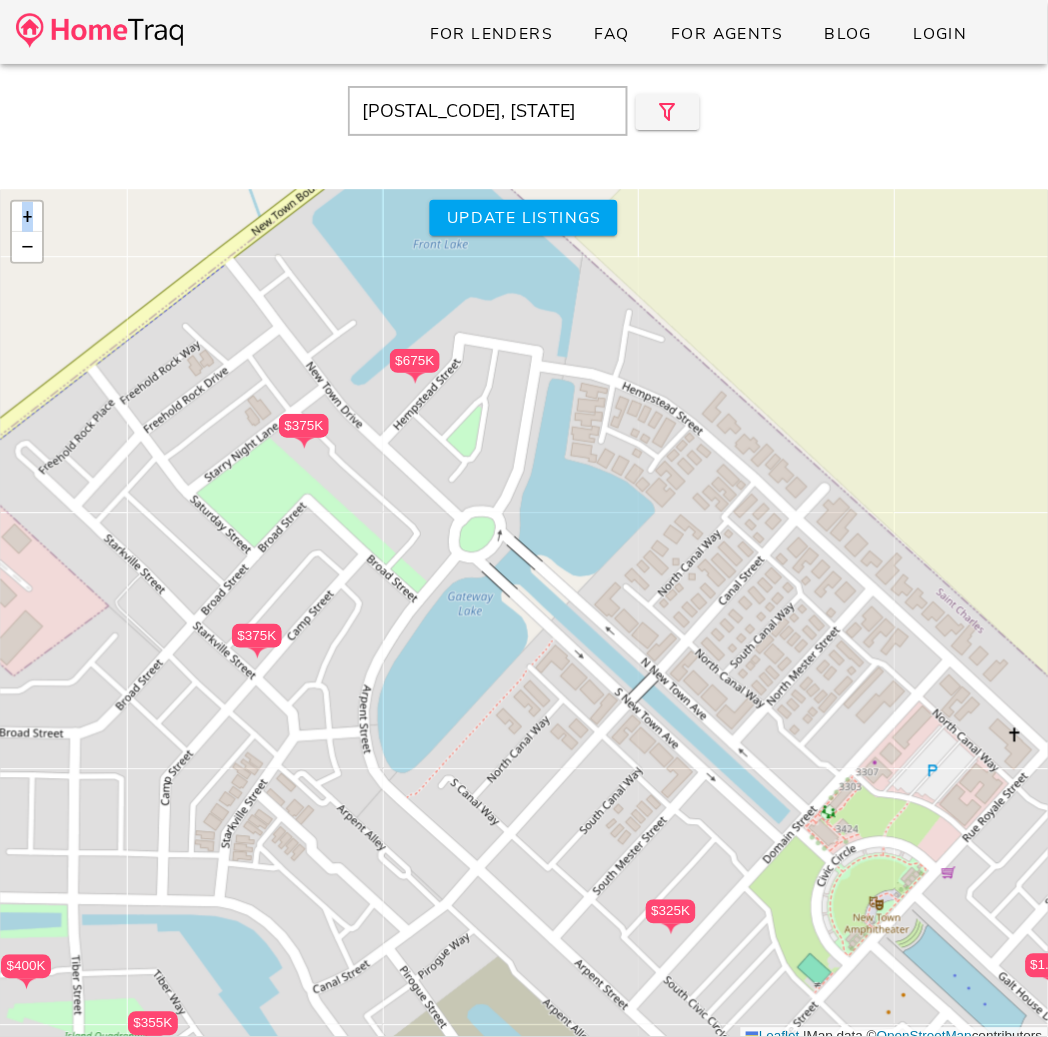drag, startPoint x: 609, startPoint y: 566, endPoint x: 457, endPoint y: 513, distance: 160.97516 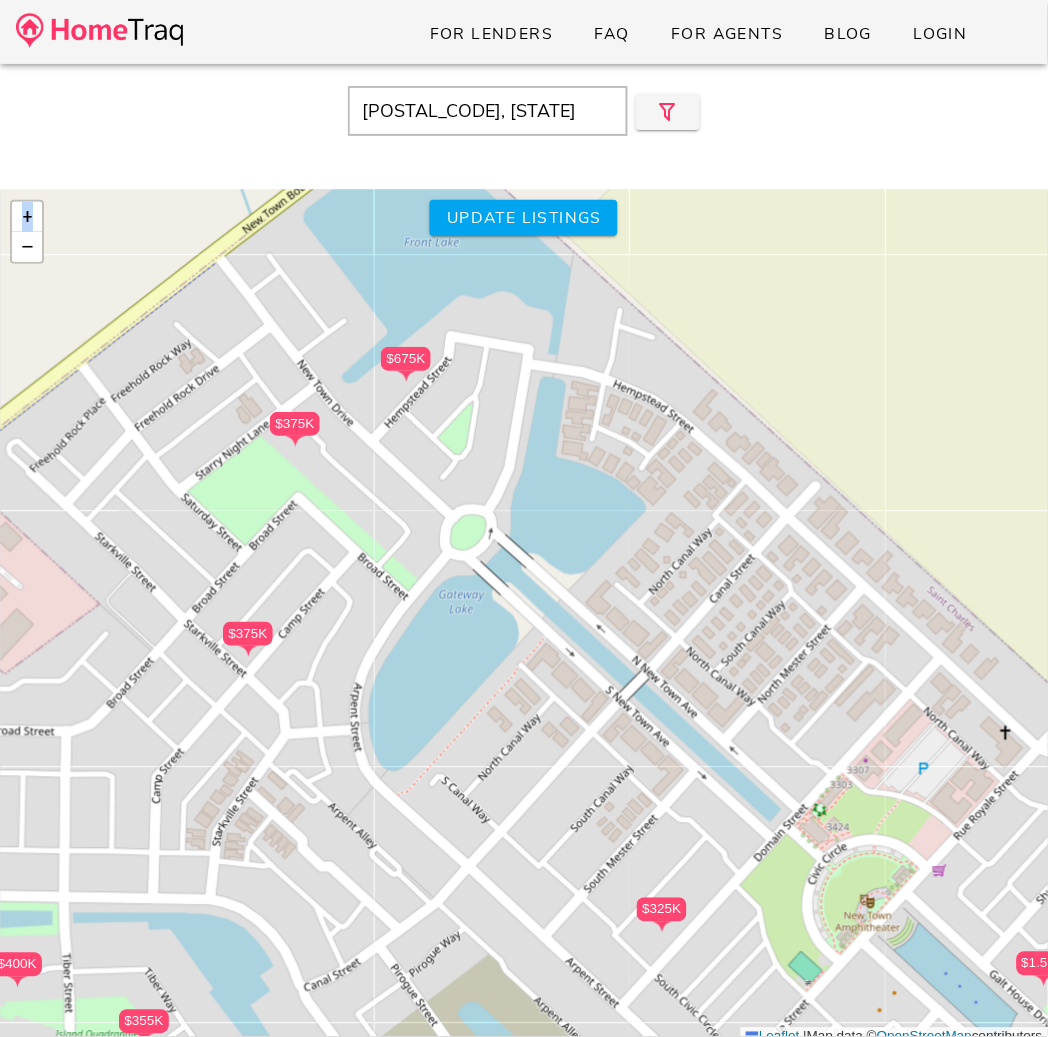 click on "$320K
$279K
$475K
$799K
$500K
$420K
$580K
$171K
$315K
$355K
$560K
$440K $510K $1.20M $350K $400K $510K" at bounding box center [524, 618] 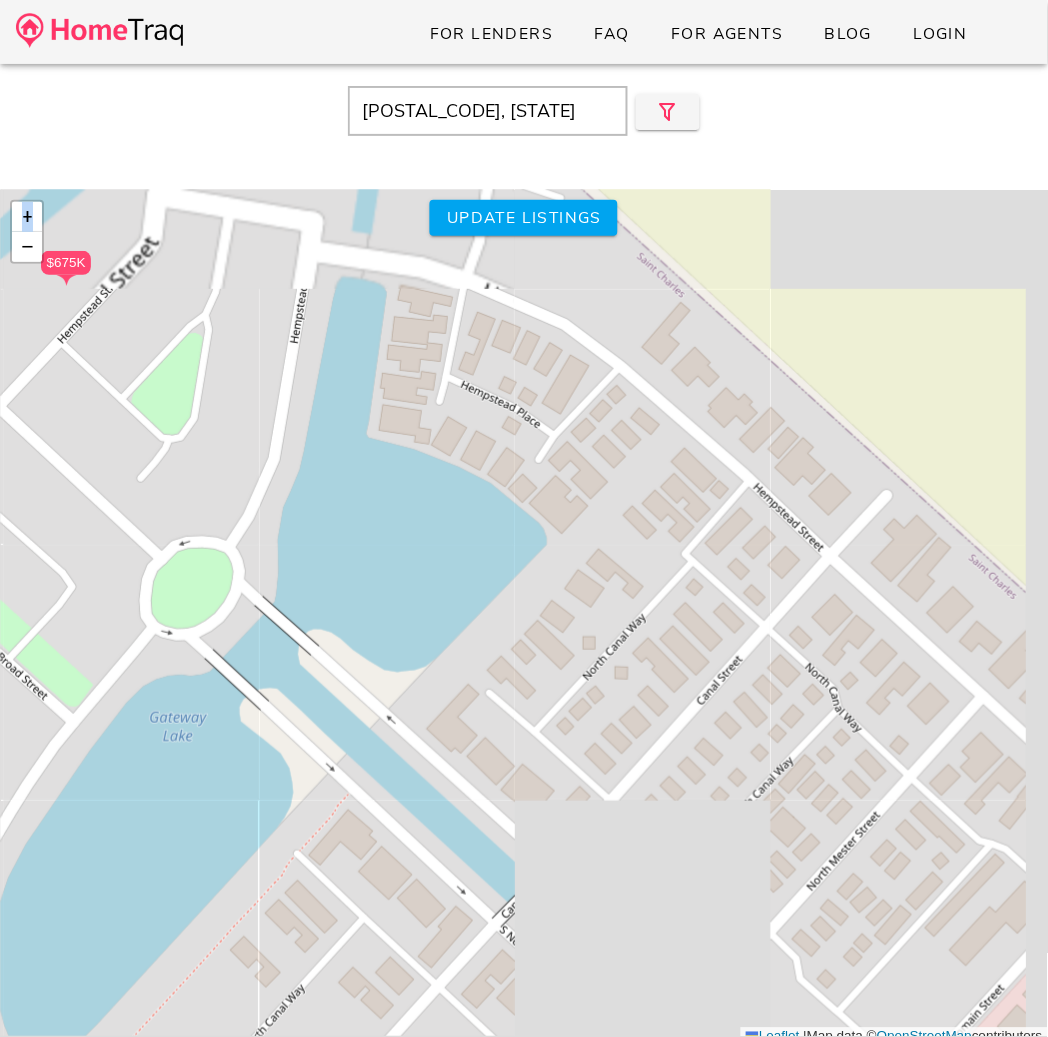 drag, startPoint x: 682, startPoint y: 502, endPoint x: 582, endPoint y: 558, distance: 114.61239 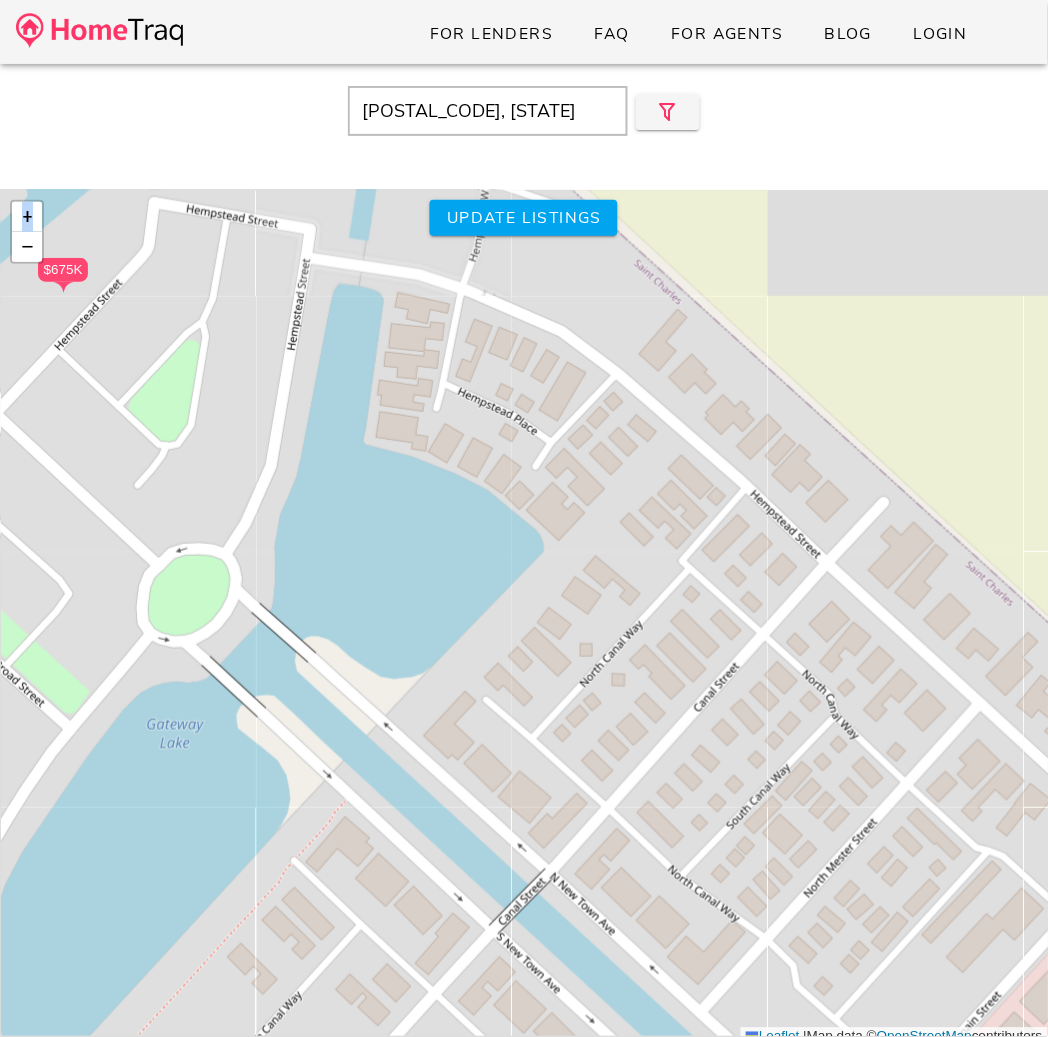 click on "$320K
$279K
$475K
$799K
$500K
$420K
$580K
$171K
$315K
$355K
$560K
$440K $510K $1.20M $350K $400K $510K" at bounding box center [524, 618] 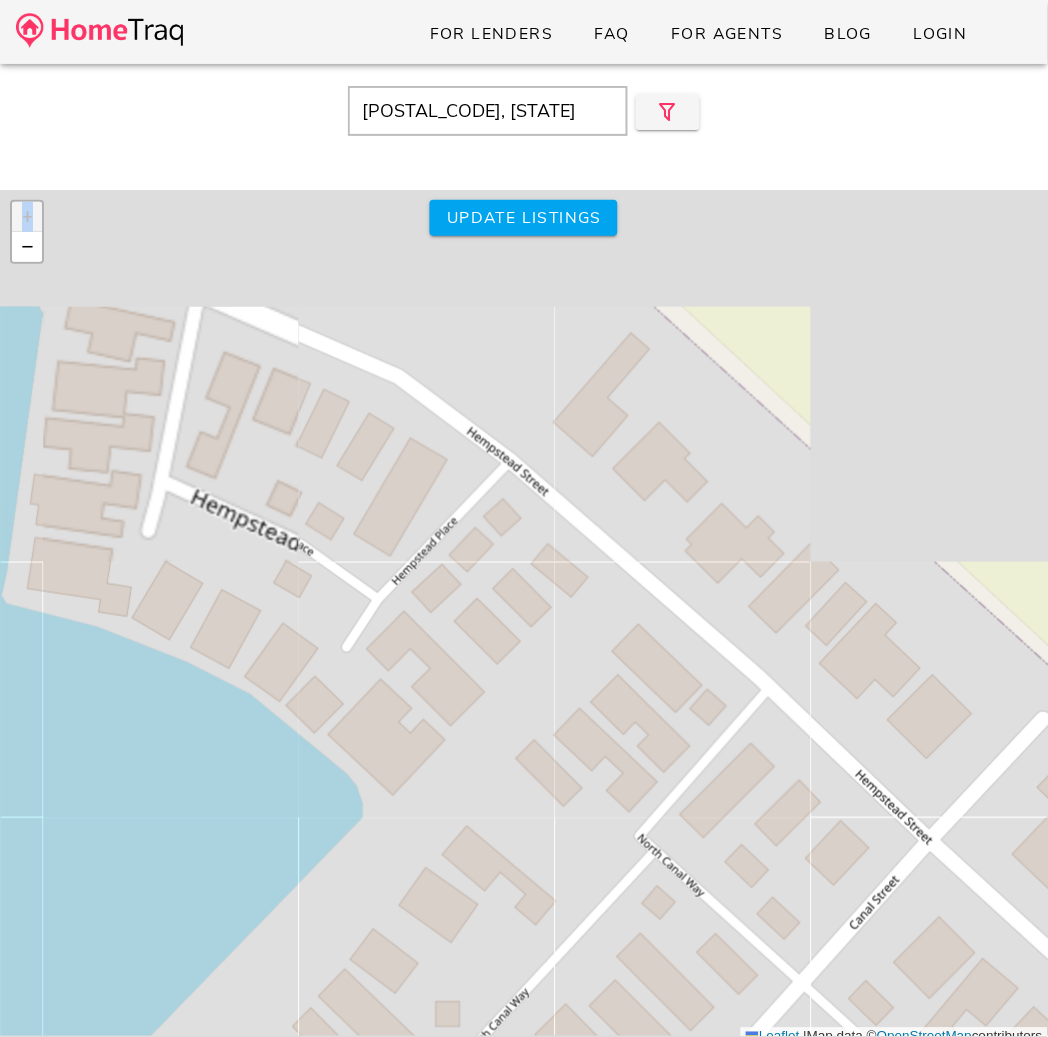 drag, startPoint x: 624, startPoint y: 497, endPoint x: 511, endPoint y: 724, distance: 253.5705 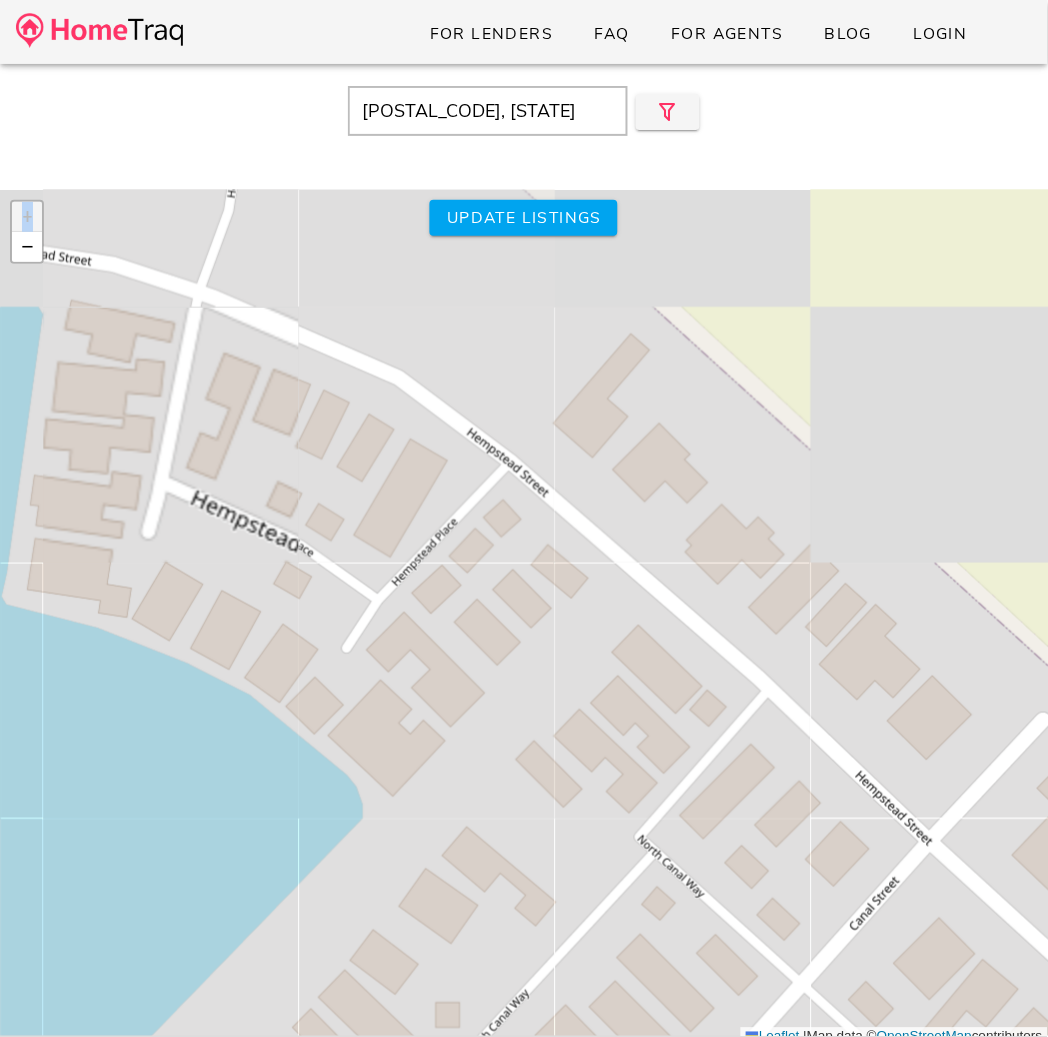 click on "$320K
$279K
$475K
$799K
$500K
$420K
$580K
$171K
$315K
$355K
$560K
$440K $510K $1.20M $350K $400K $510K" at bounding box center [524, 618] 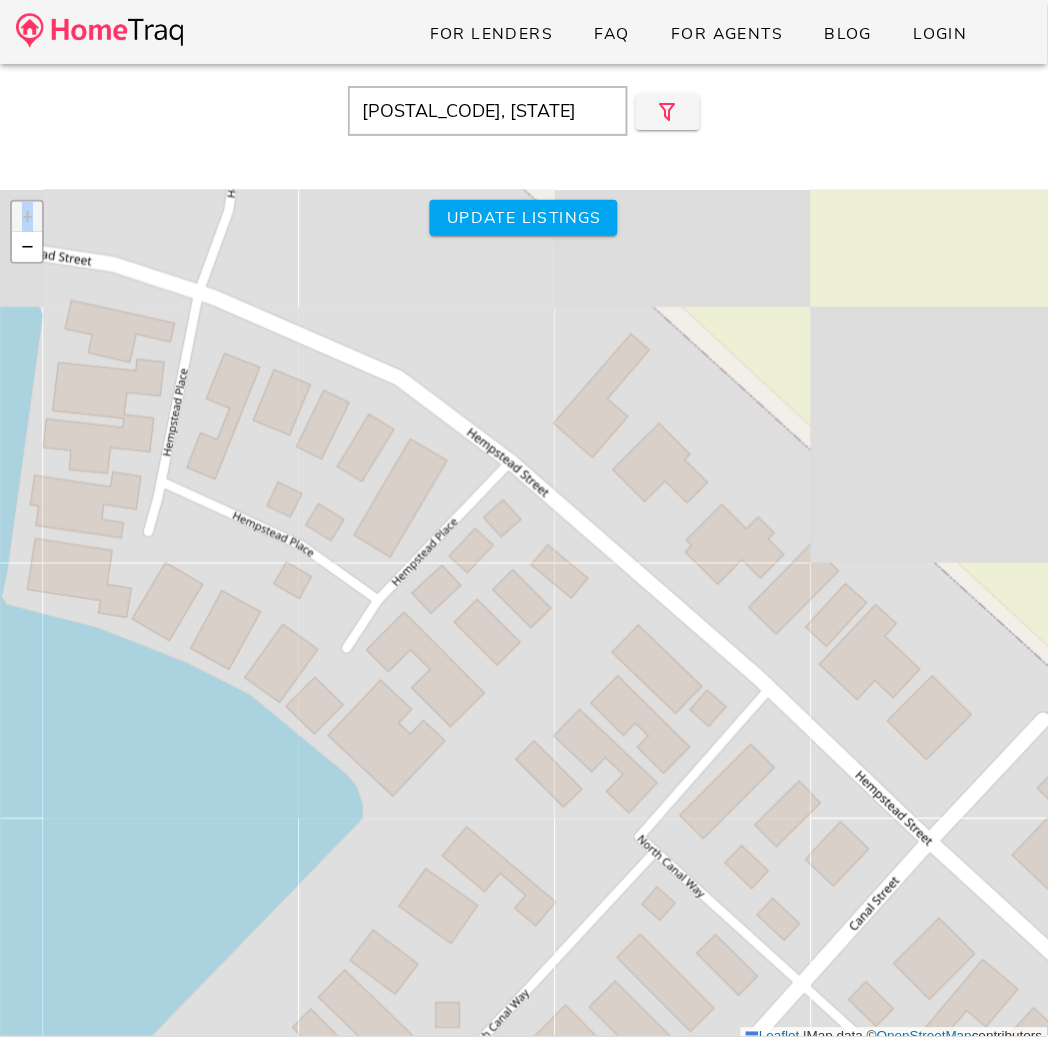 click on "$320K
$279K
$475K
$799K
$500K
$420K
$580K
$171K
$315K
$355K
$560K
$440K $510K $1.20M $350K $400K $510K" at bounding box center (524, 618) 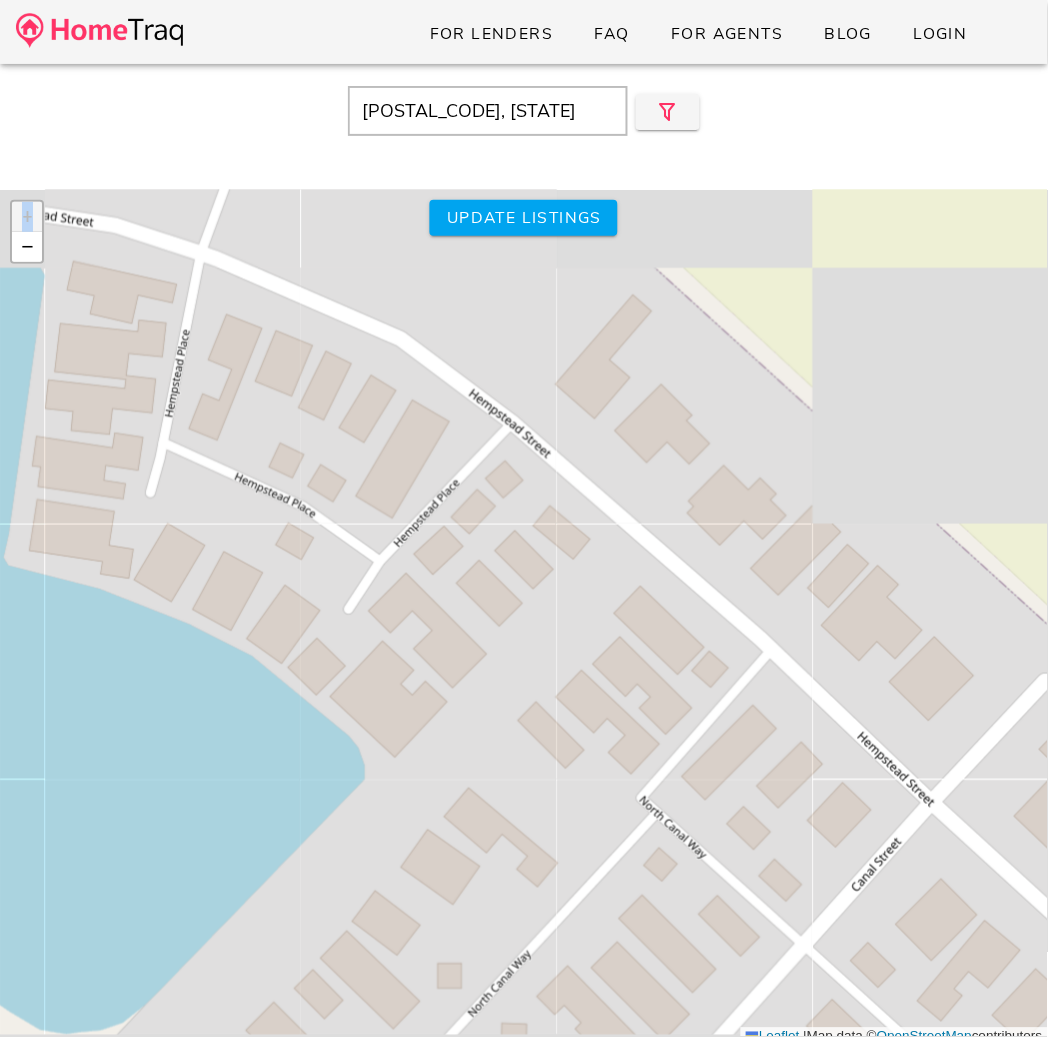 click on "$320K
$279K
$475K
$799K
$500K
$420K
$580K
$171K
$315K
$355K
$560K
$440K $510K $1.20M $350K $400K $510K" at bounding box center [524, 618] 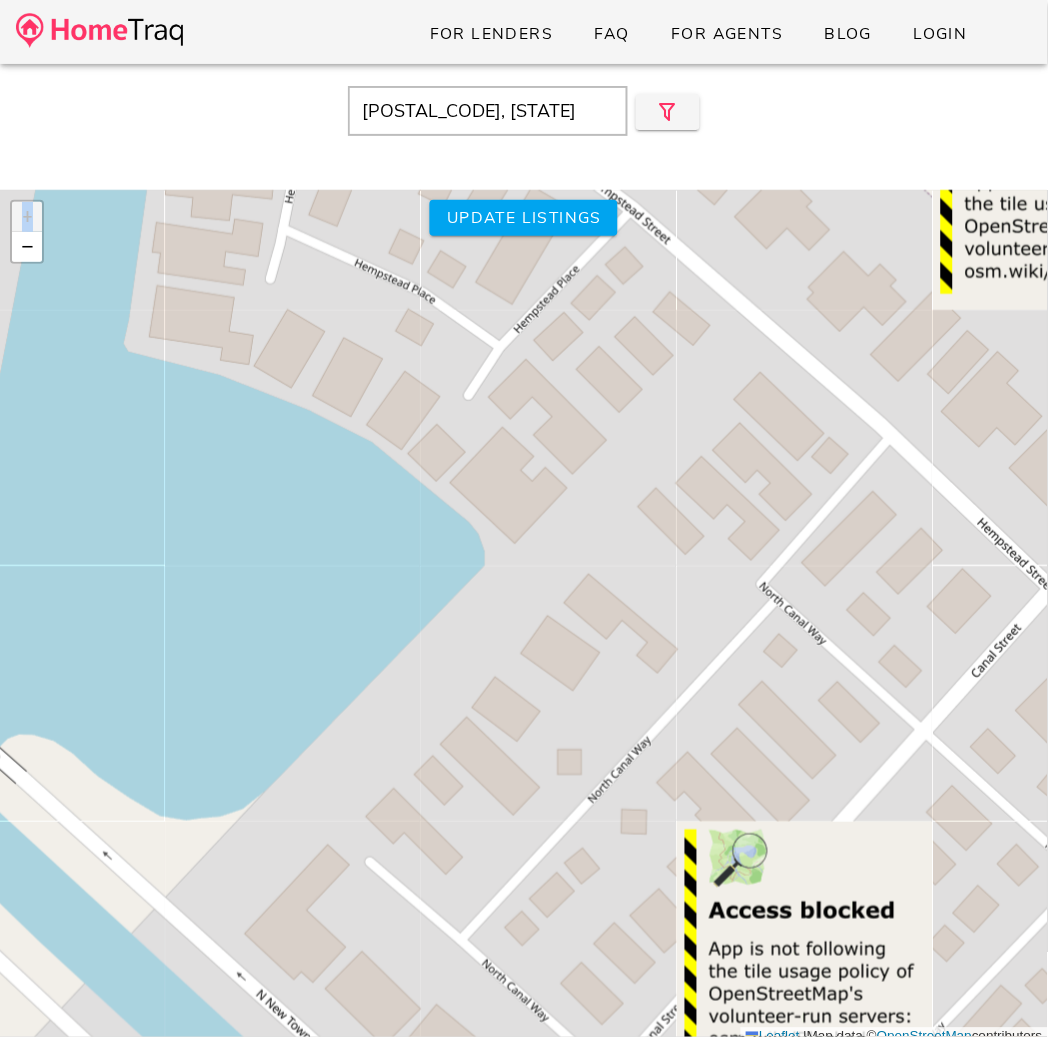 drag, startPoint x: 520, startPoint y: 697, endPoint x: 668, endPoint y: 503, distance: 244.0082 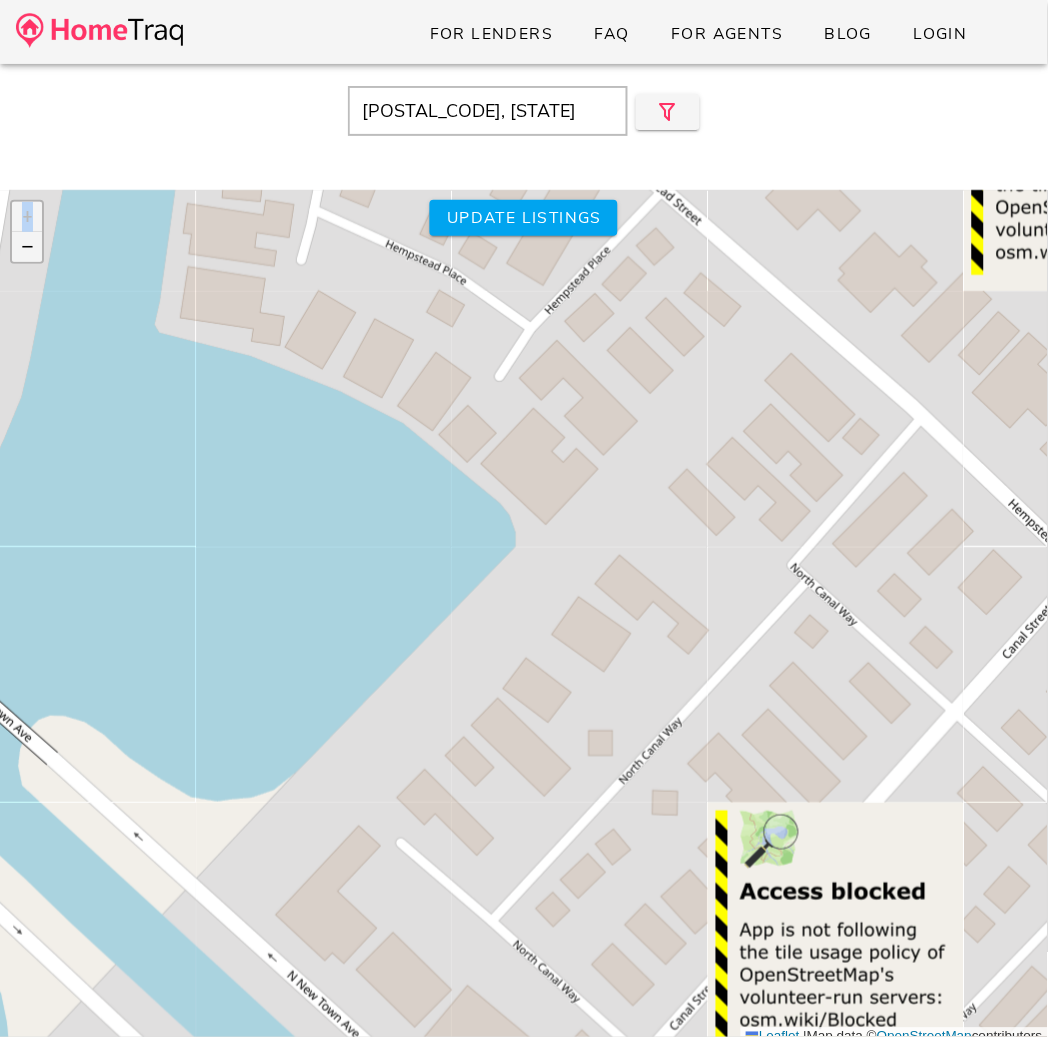 click on "−" at bounding box center (27, 247) 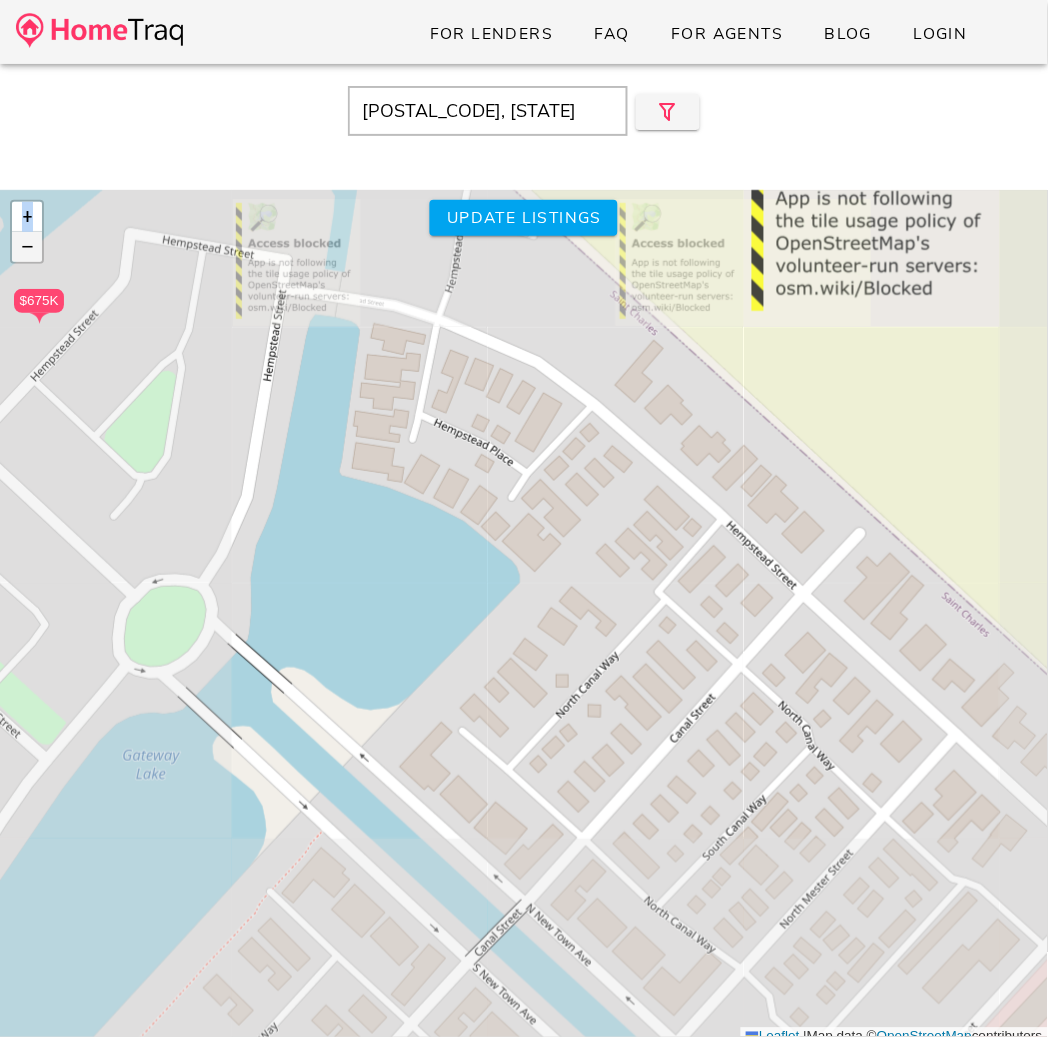 click on "−" at bounding box center [27, 247] 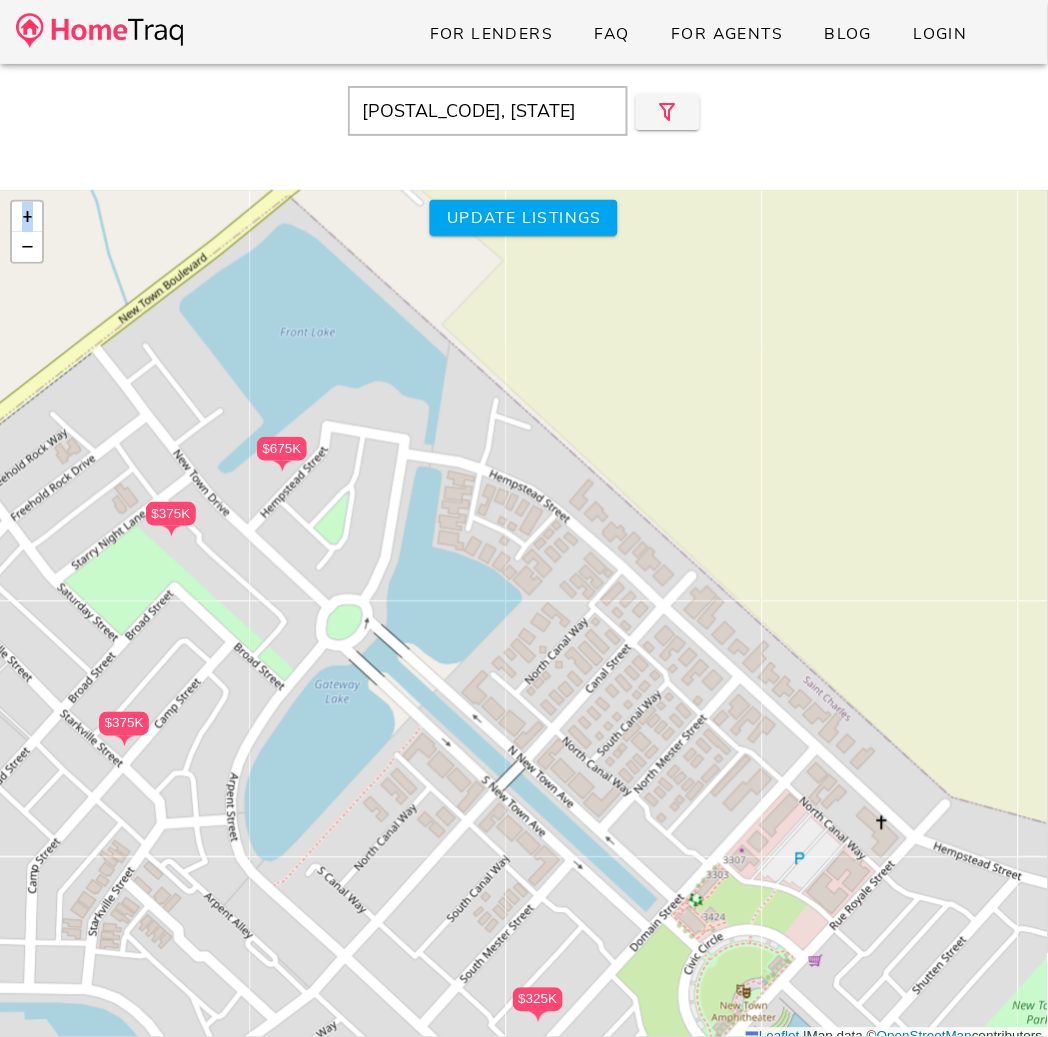 click on "$675K" at bounding box center [1689, 6650] 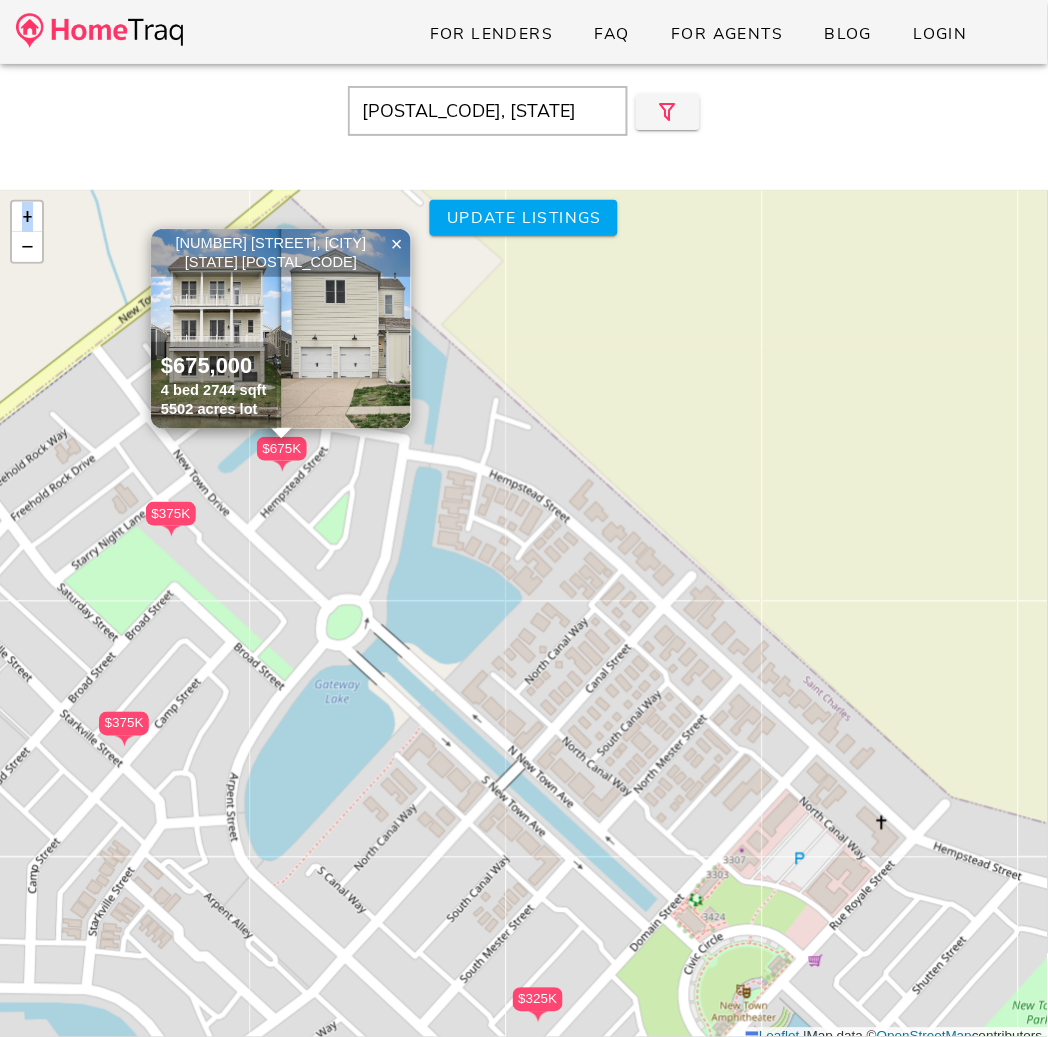 click at bounding box center [281, 329] 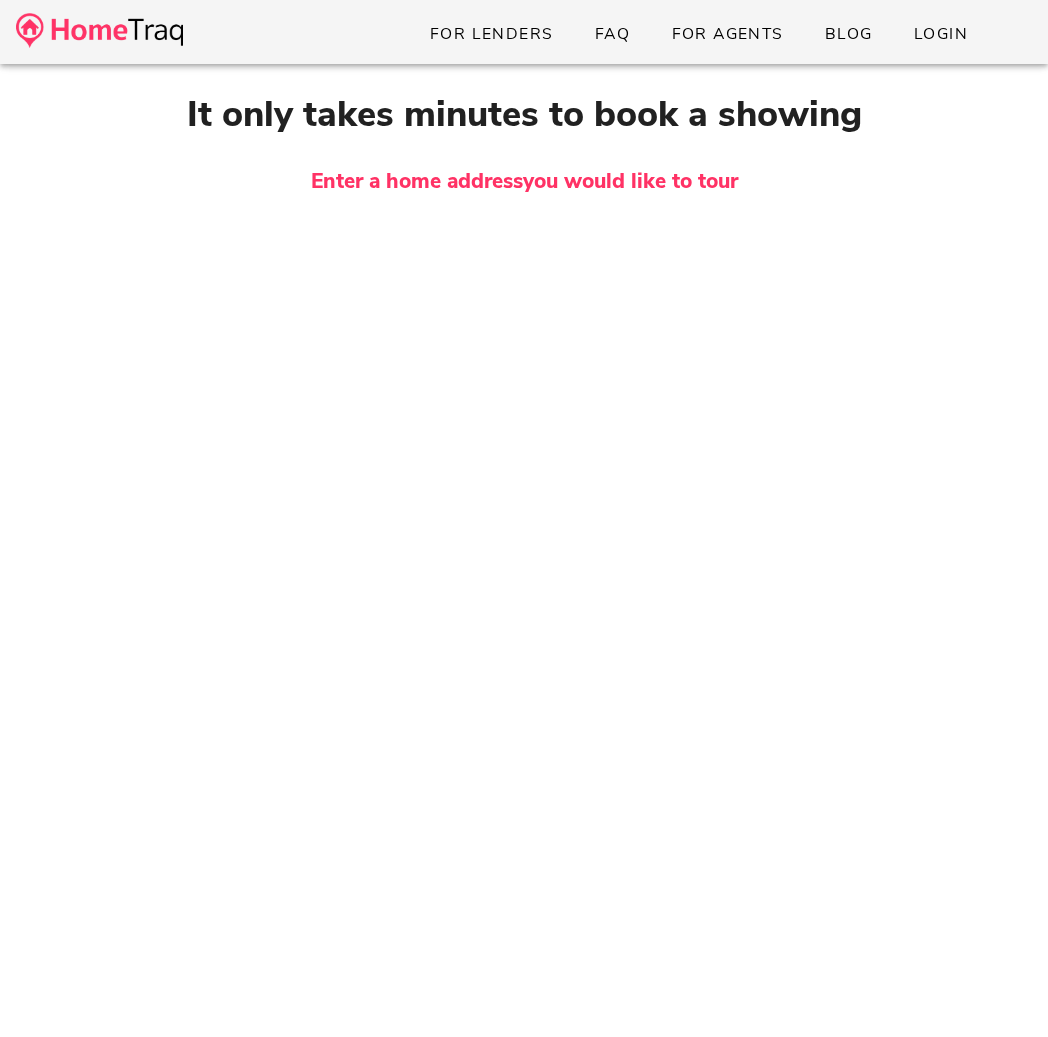 scroll, scrollTop: 0, scrollLeft: 0, axis: both 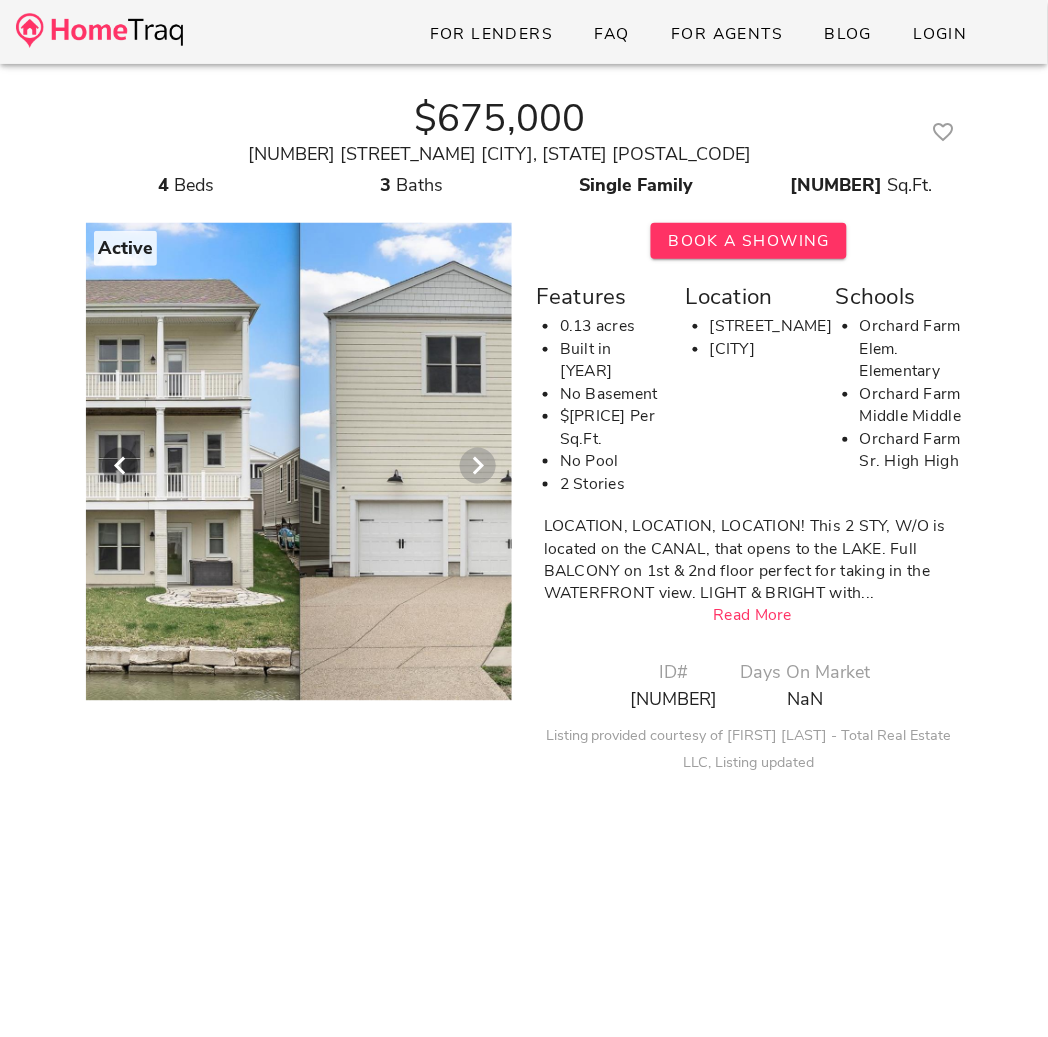 click at bounding box center [478, 466] 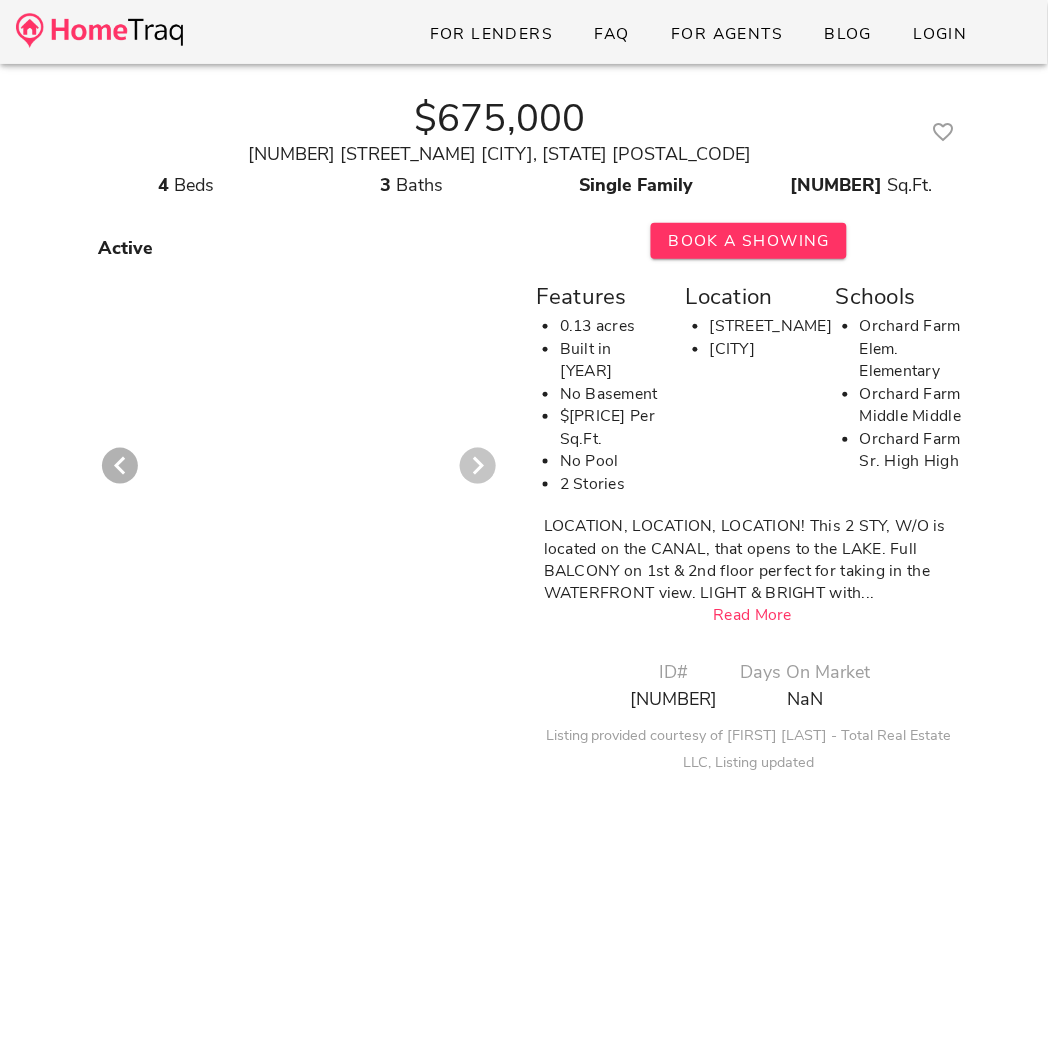 click at bounding box center (478, 466) 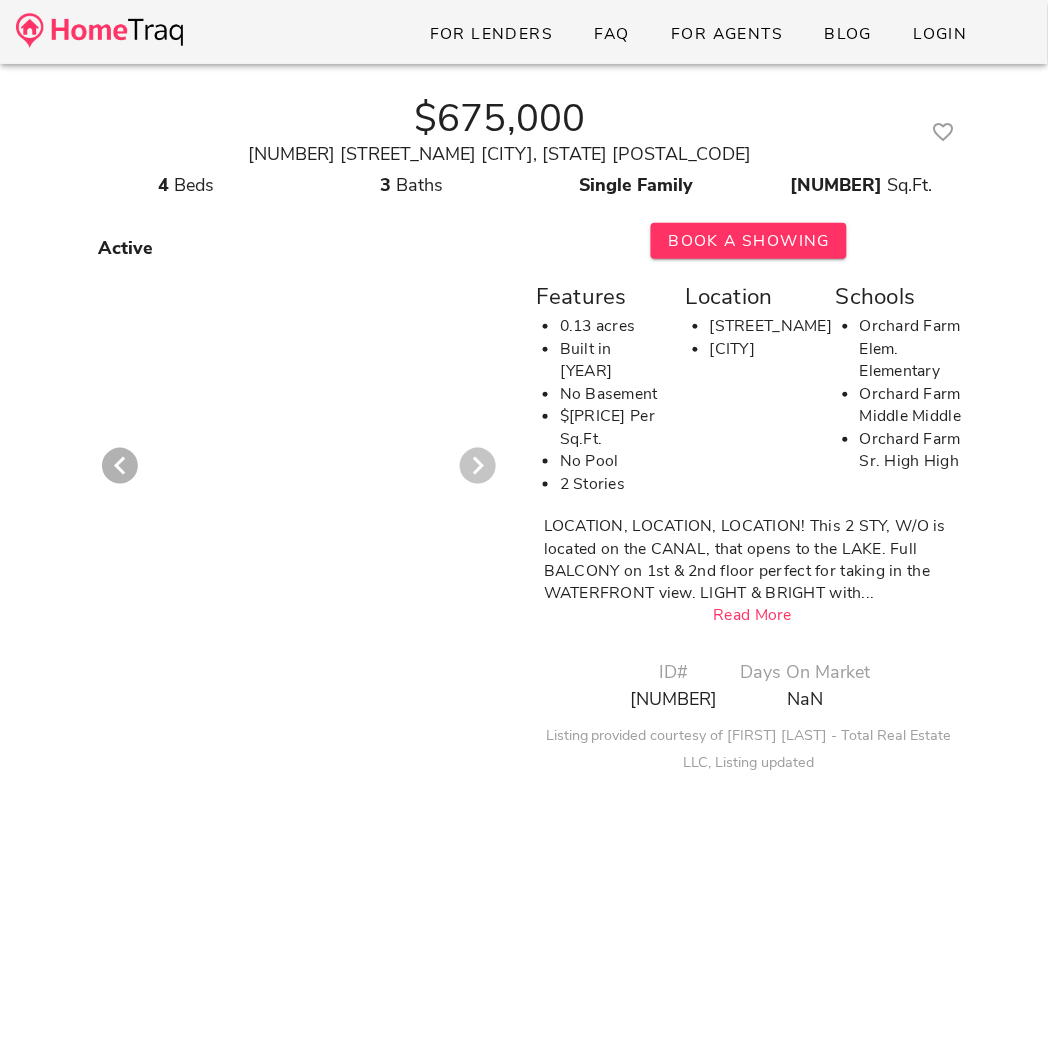 click at bounding box center [478, 466] 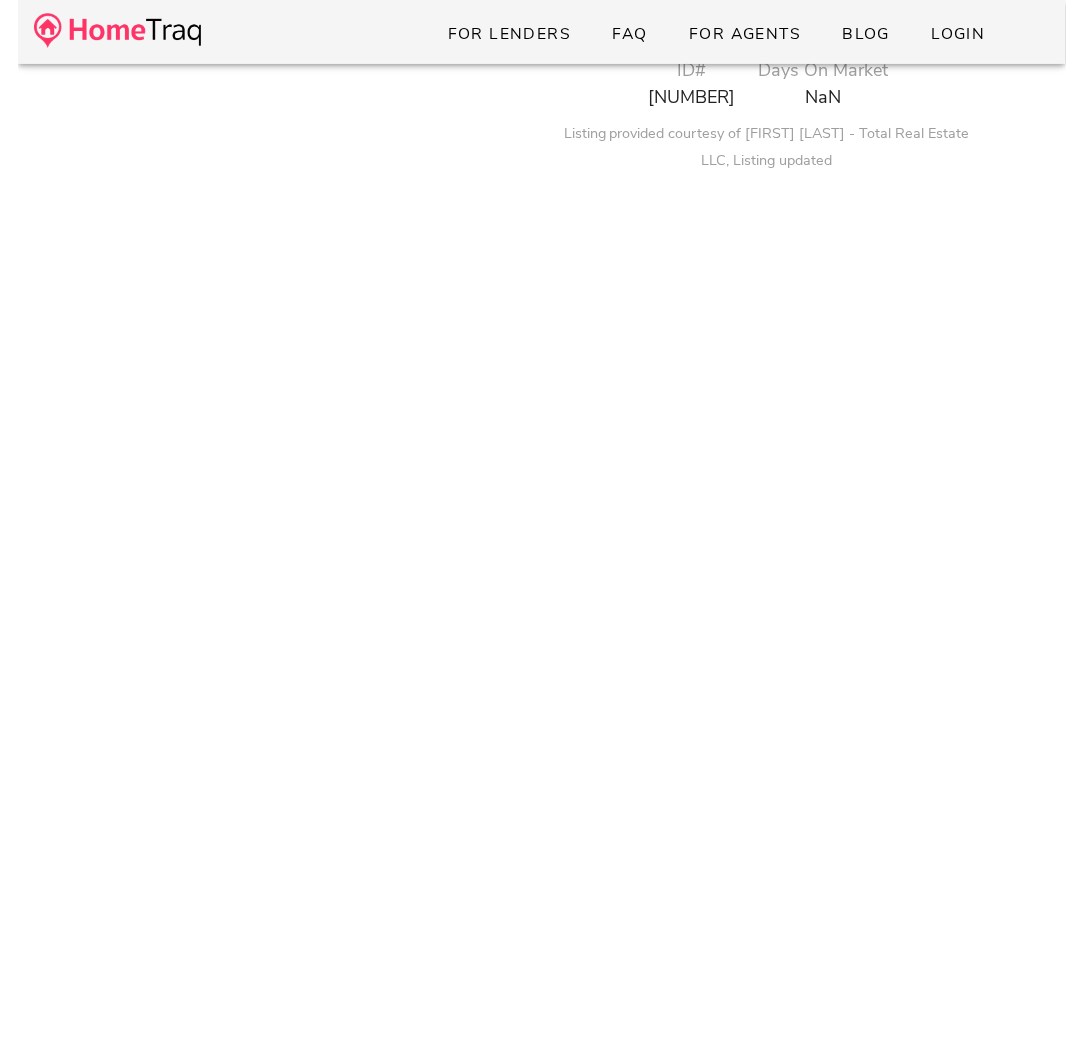 scroll, scrollTop: 0, scrollLeft: 0, axis: both 